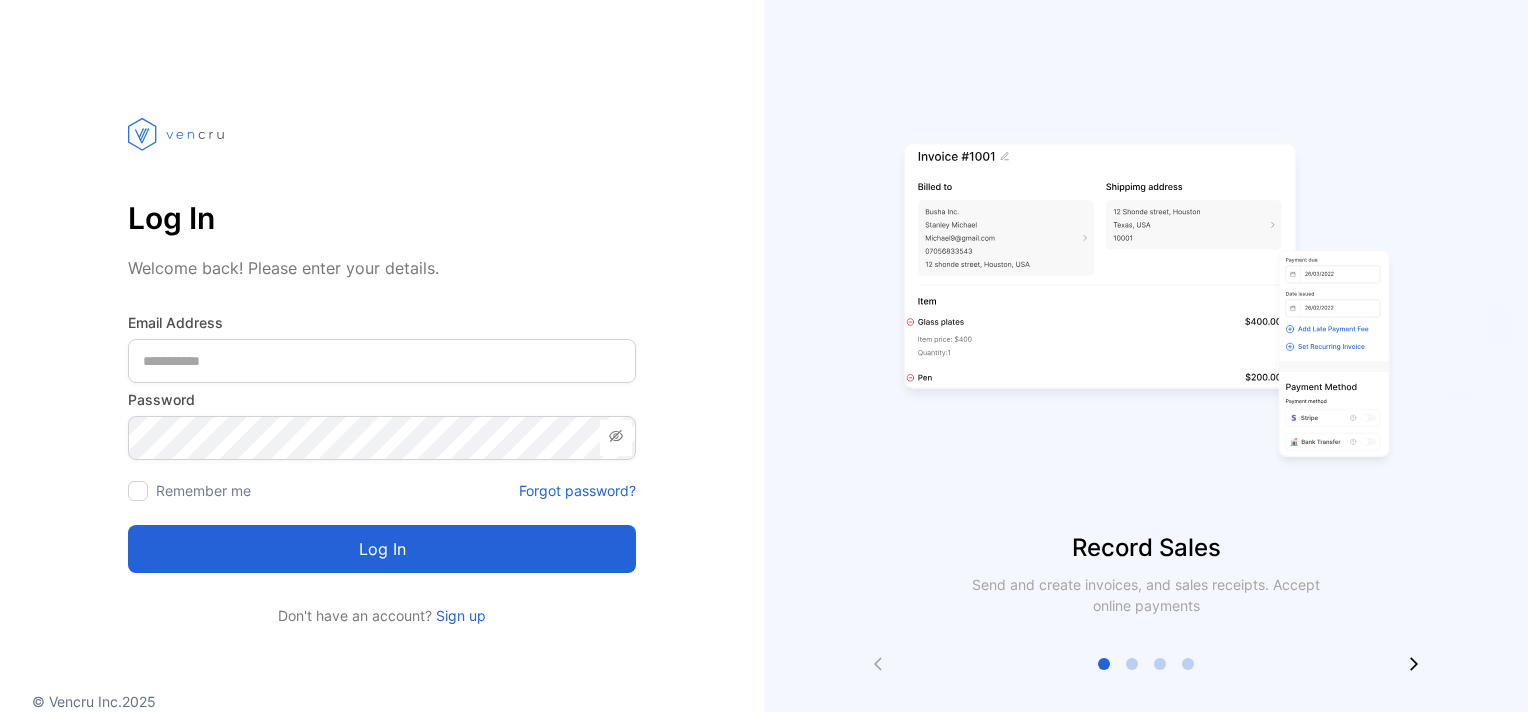 scroll, scrollTop: 0, scrollLeft: 0, axis: both 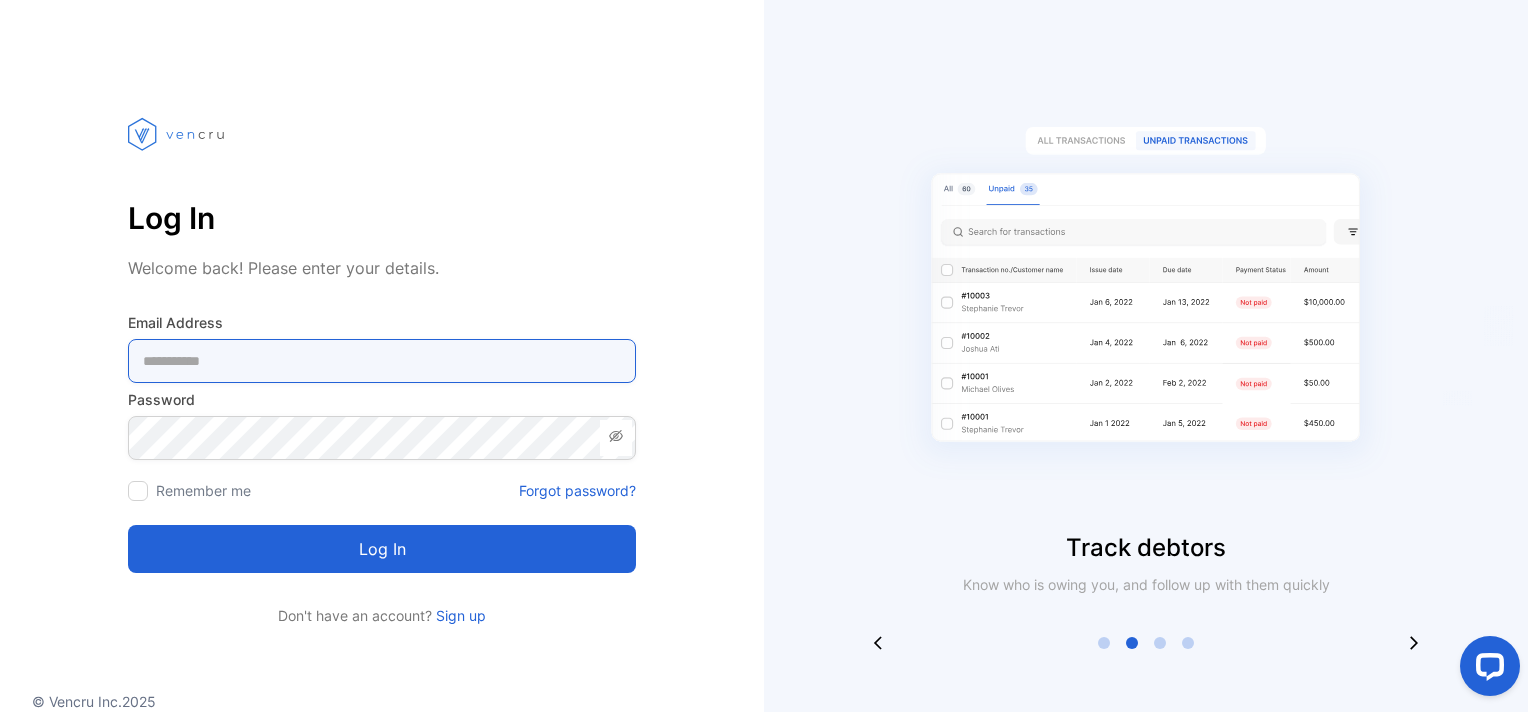 click at bounding box center [382, 361] 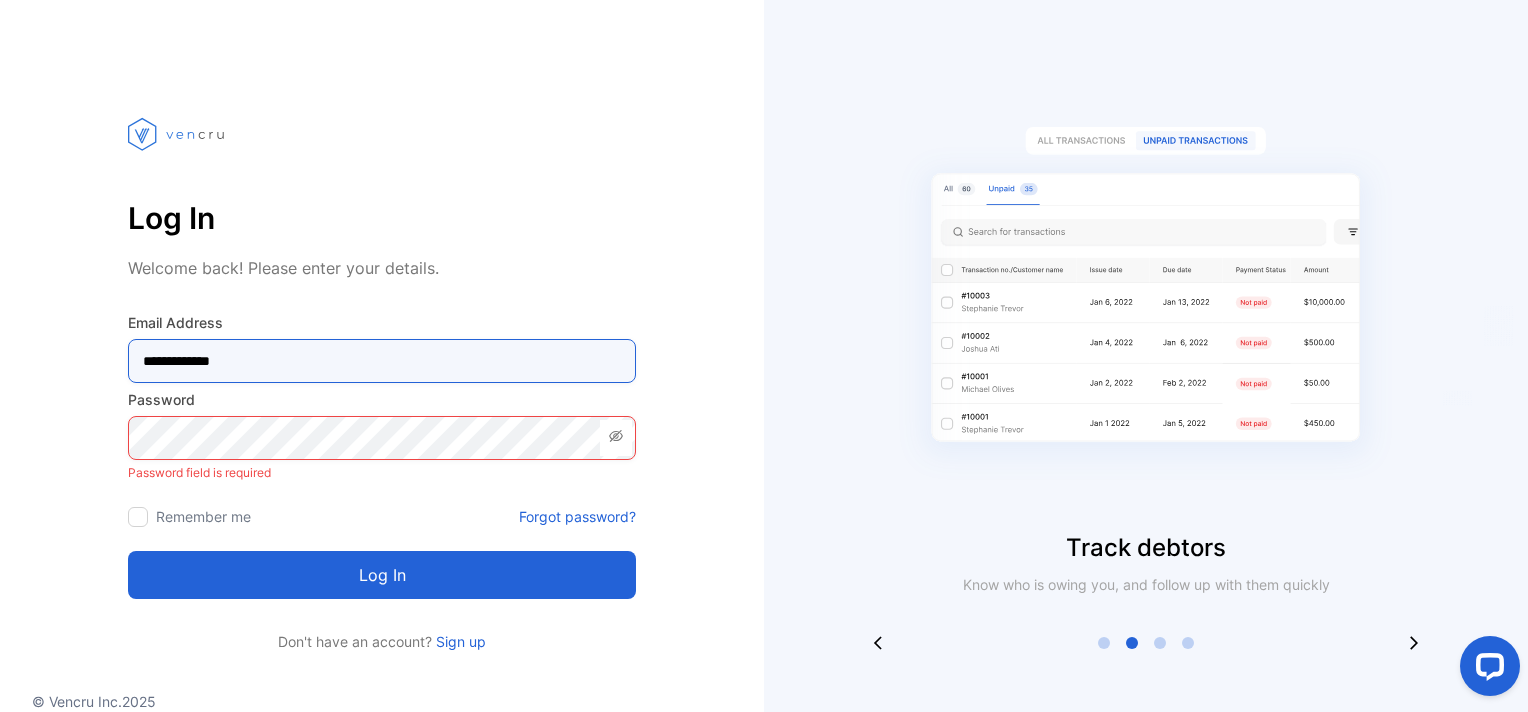 type on "**********" 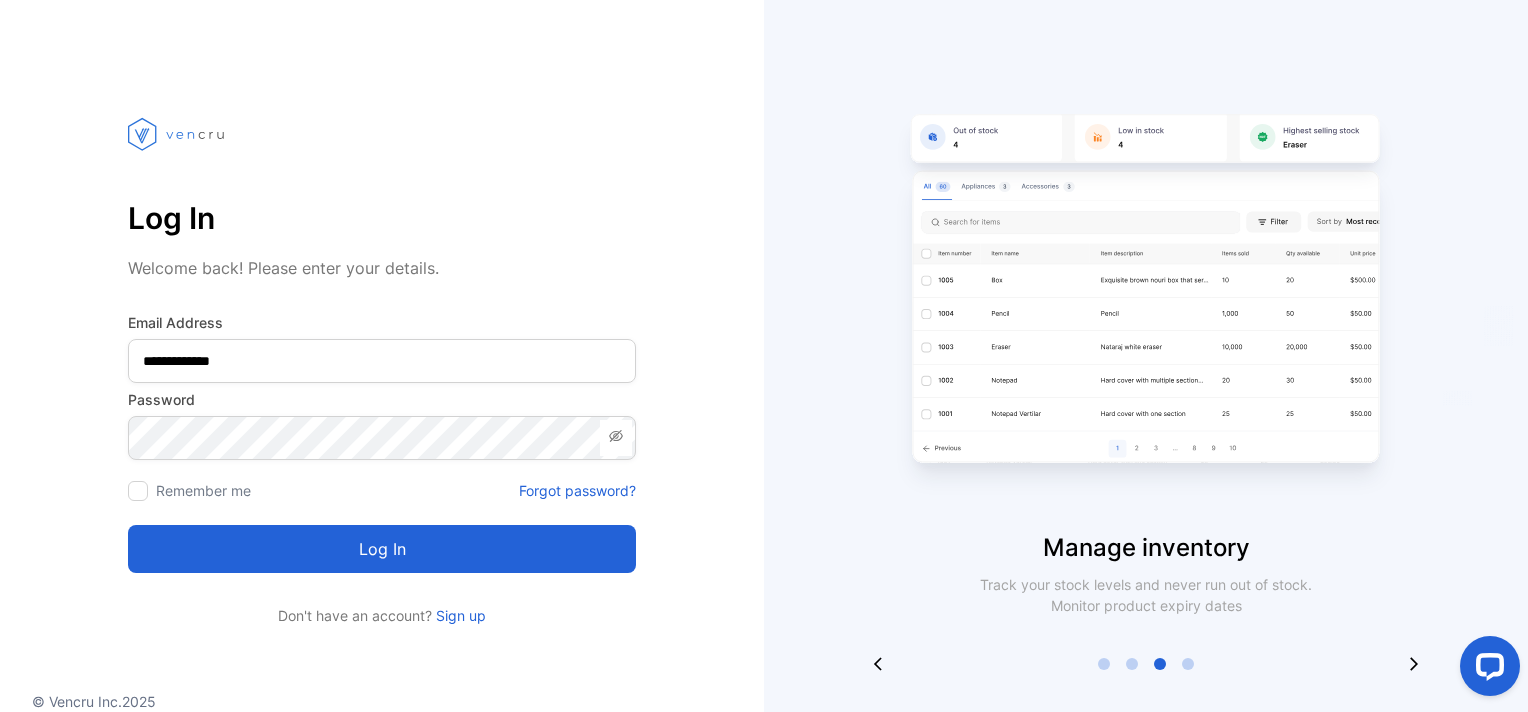 click on "Log in" at bounding box center [382, 549] 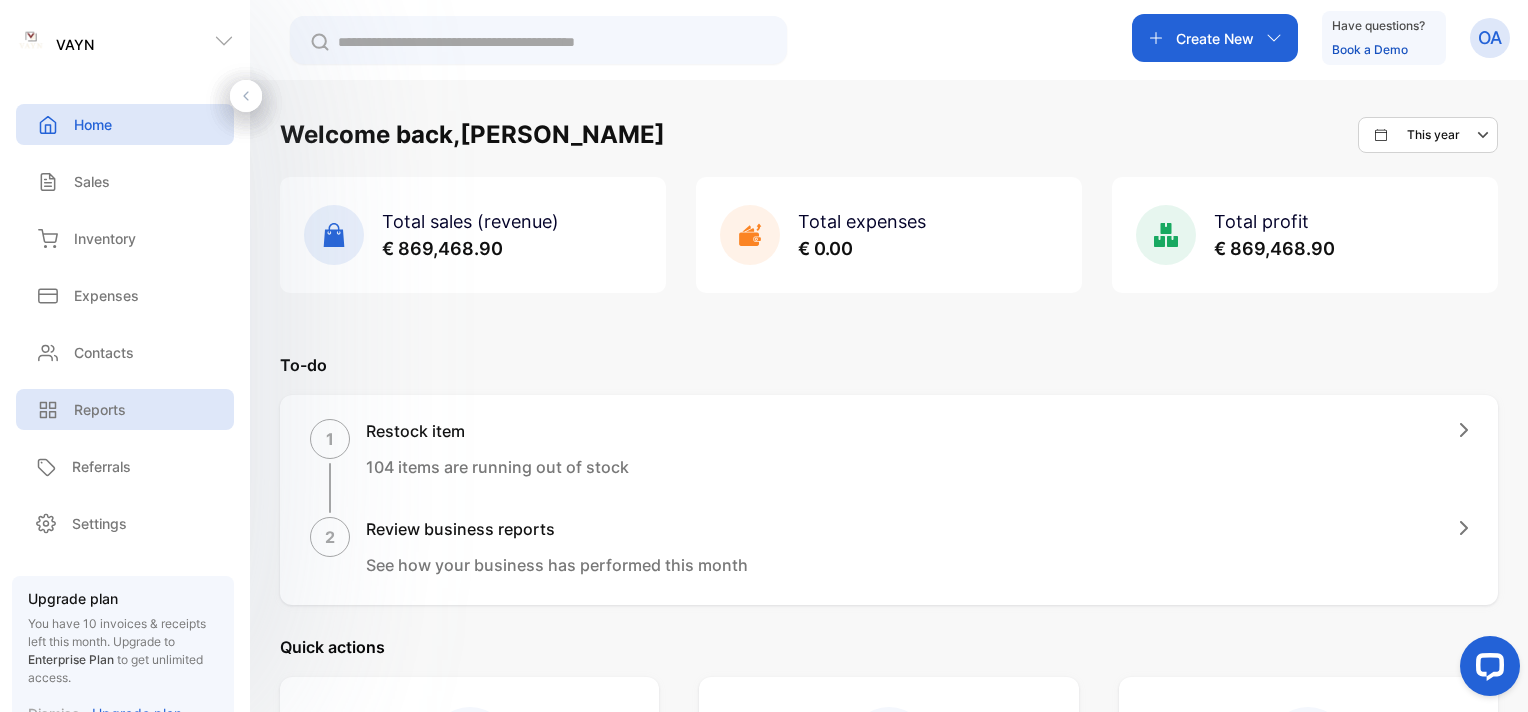 click on "Reports" at bounding box center (100, 409) 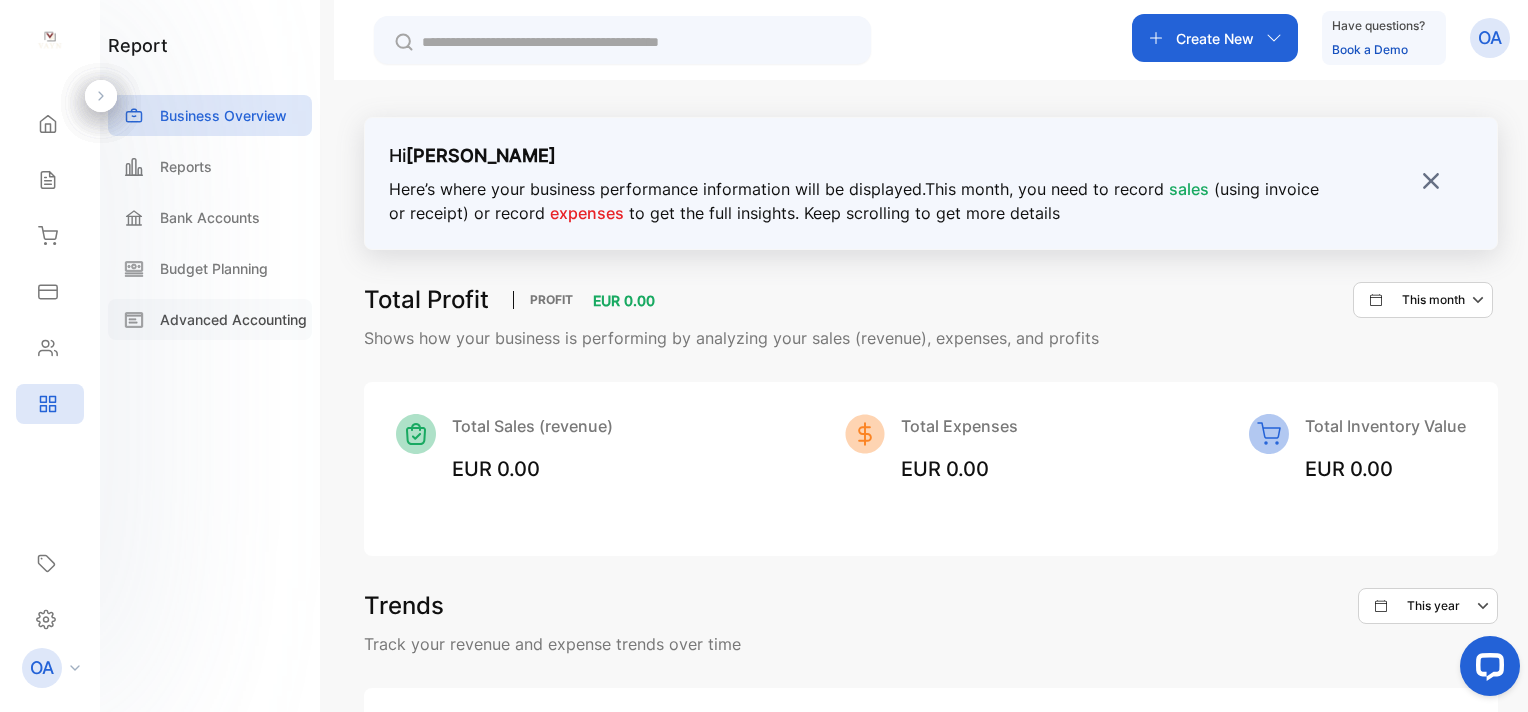 click on "Advanced Accounting" at bounding box center (233, 319) 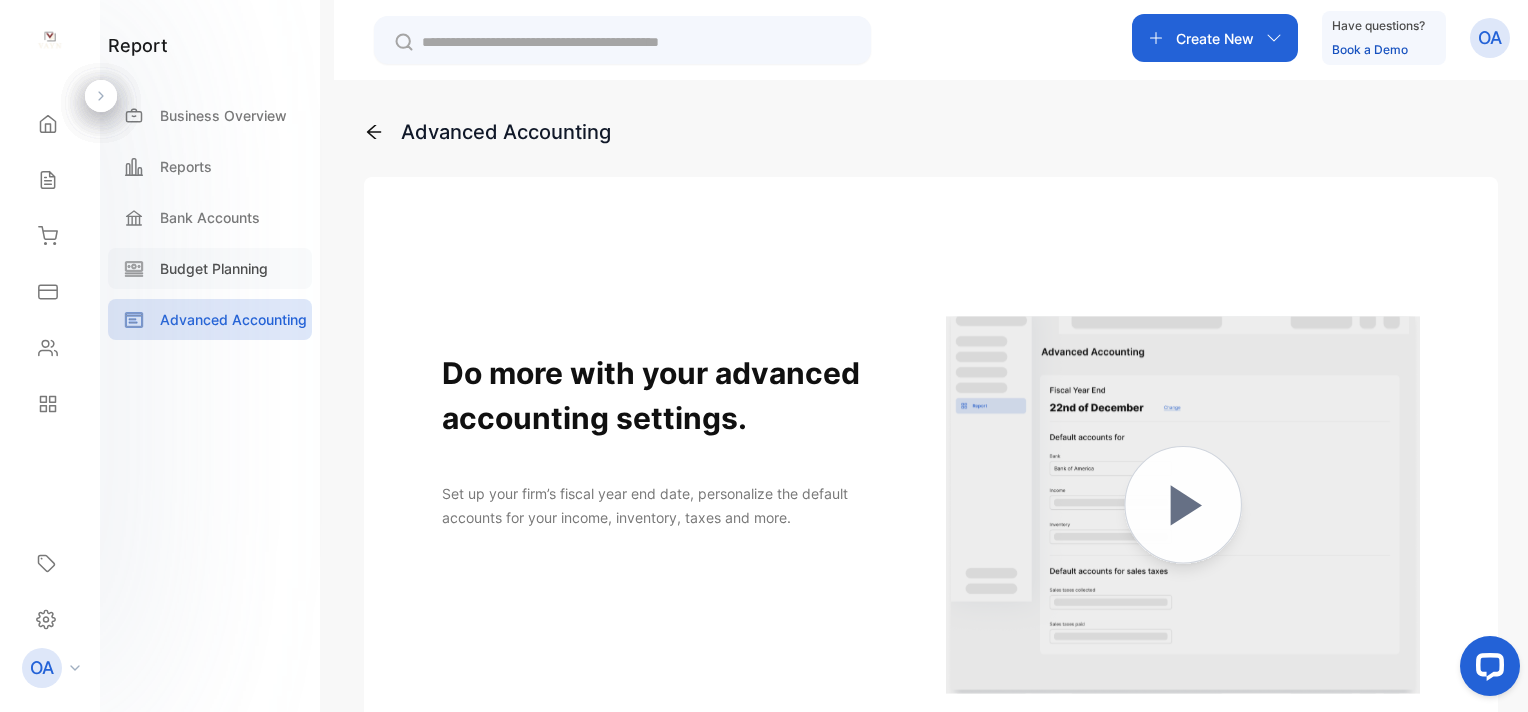 click on "Budget Planning" at bounding box center [210, 268] 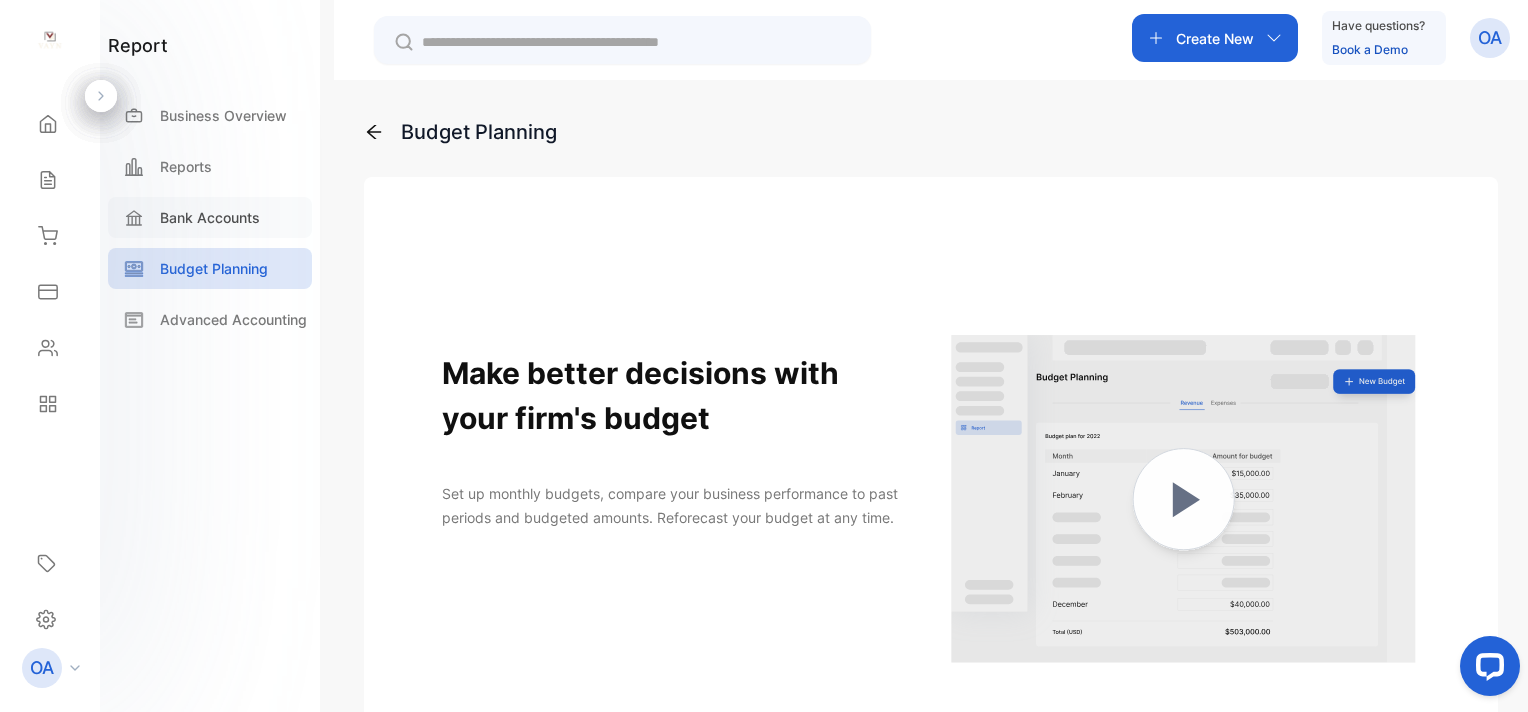 click on "Bank Accounts" at bounding box center [210, 217] 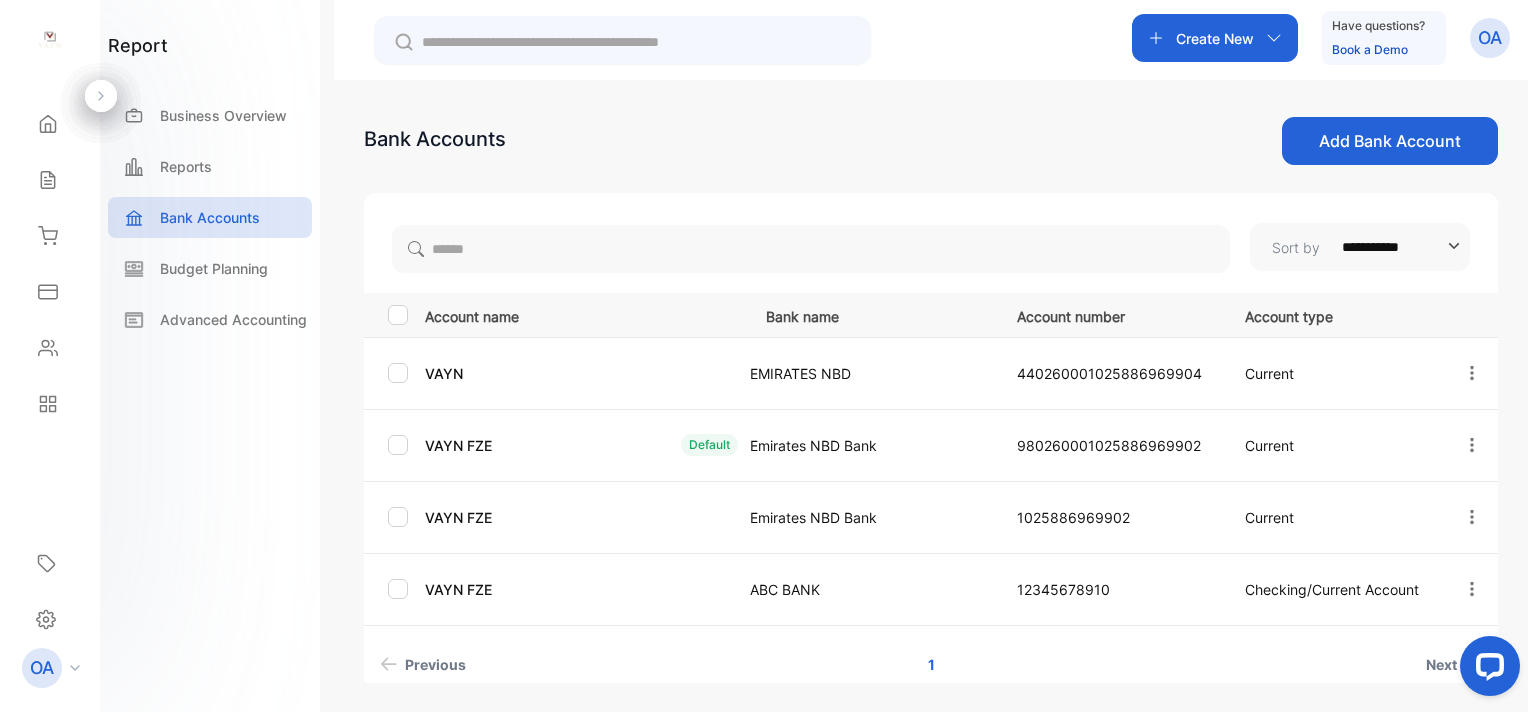 click 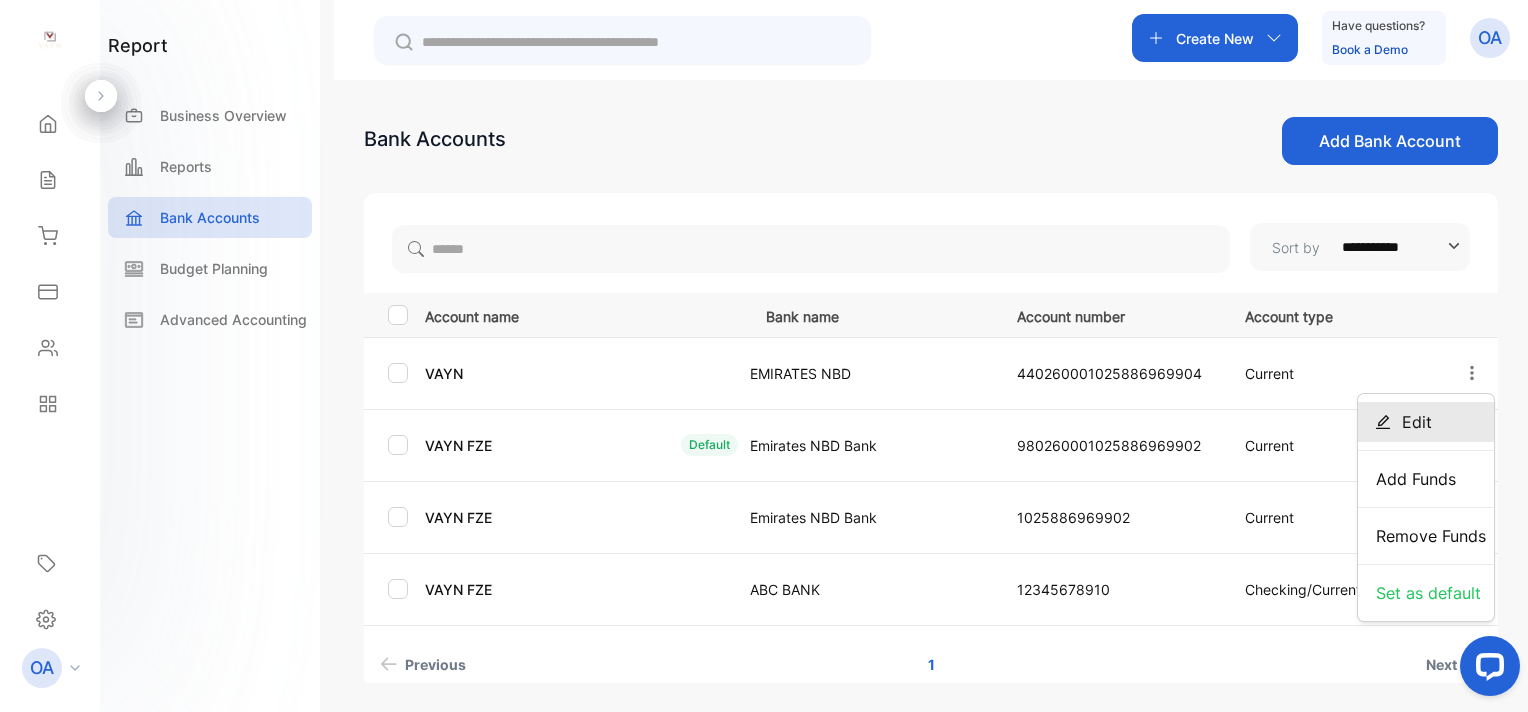 click on "Edit" at bounding box center (1417, 422) 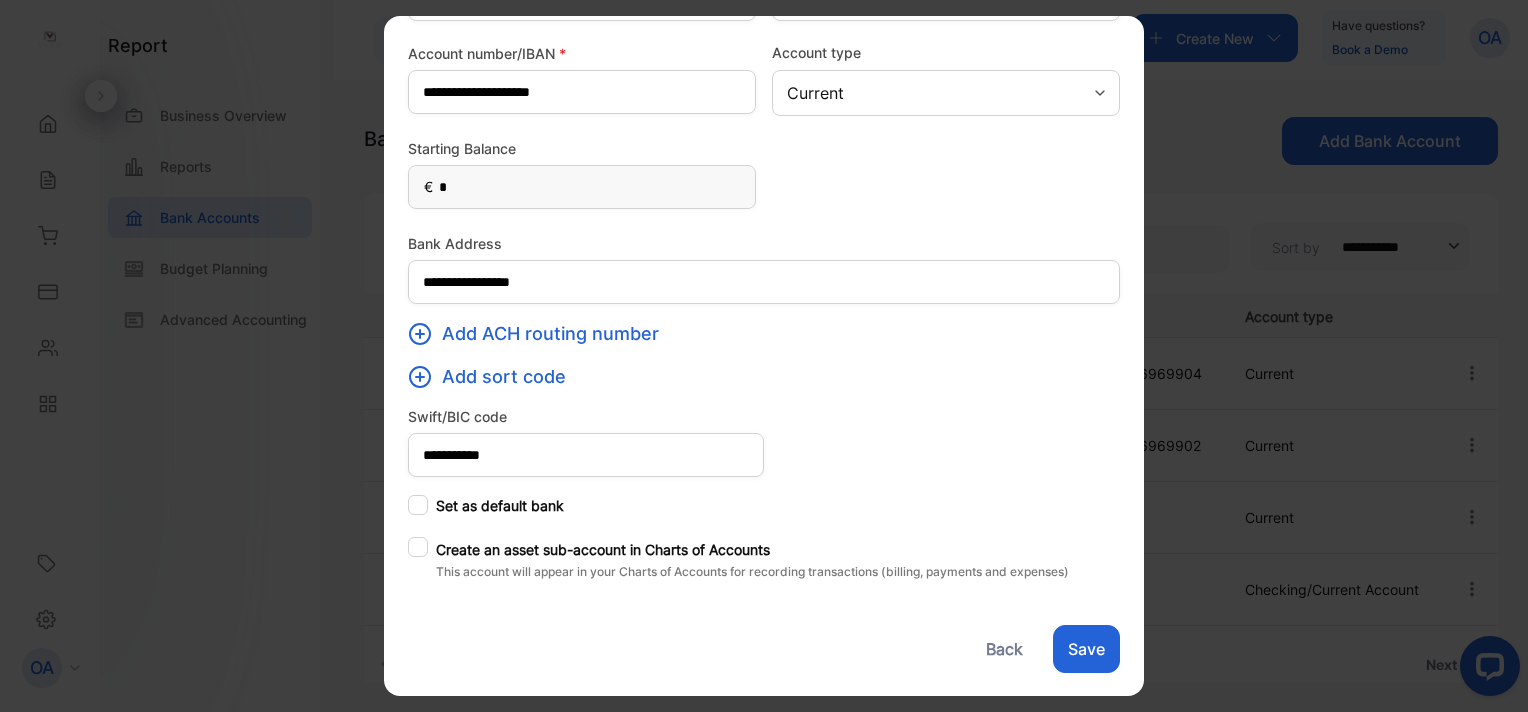 scroll, scrollTop: 0, scrollLeft: 0, axis: both 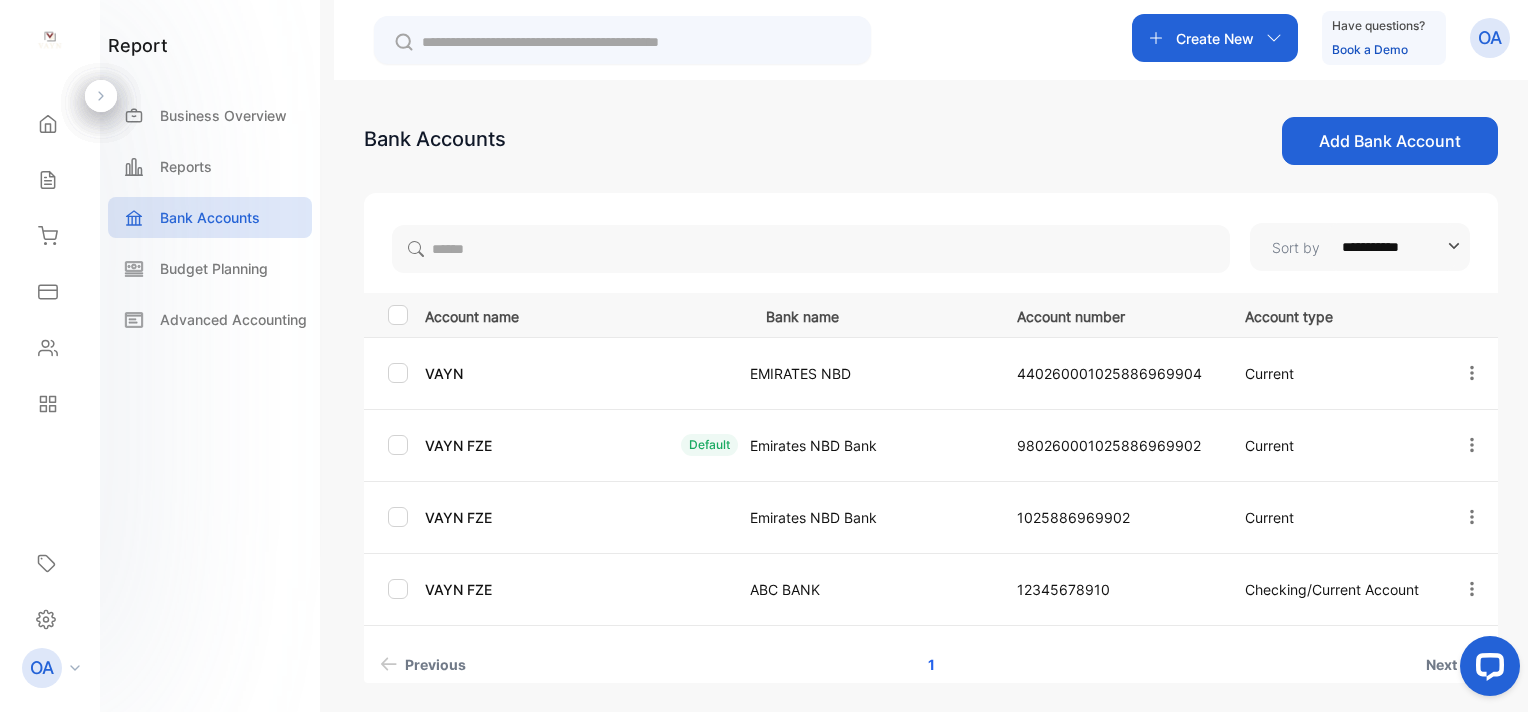 click on "Business Overview" at bounding box center [210, 120] 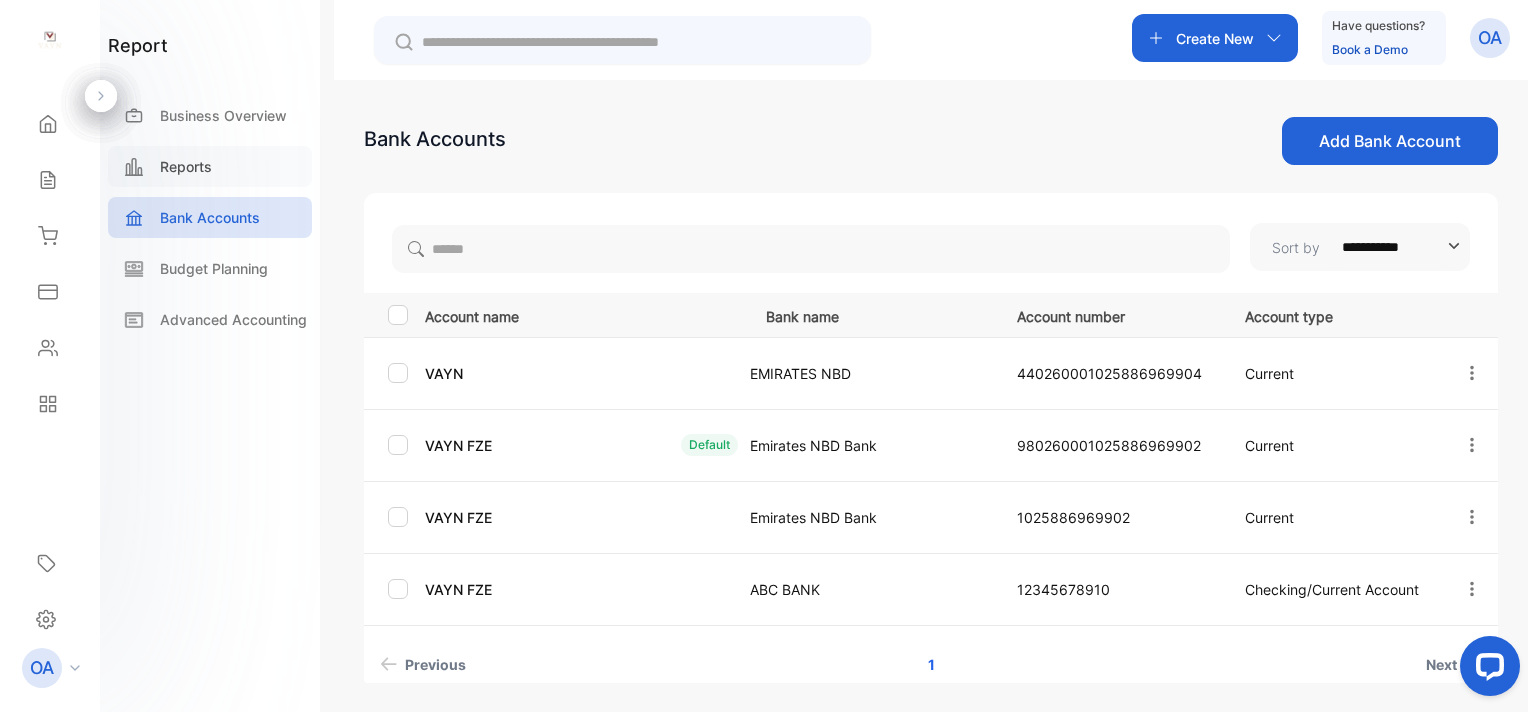 click on "Reports" at bounding box center (210, 166) 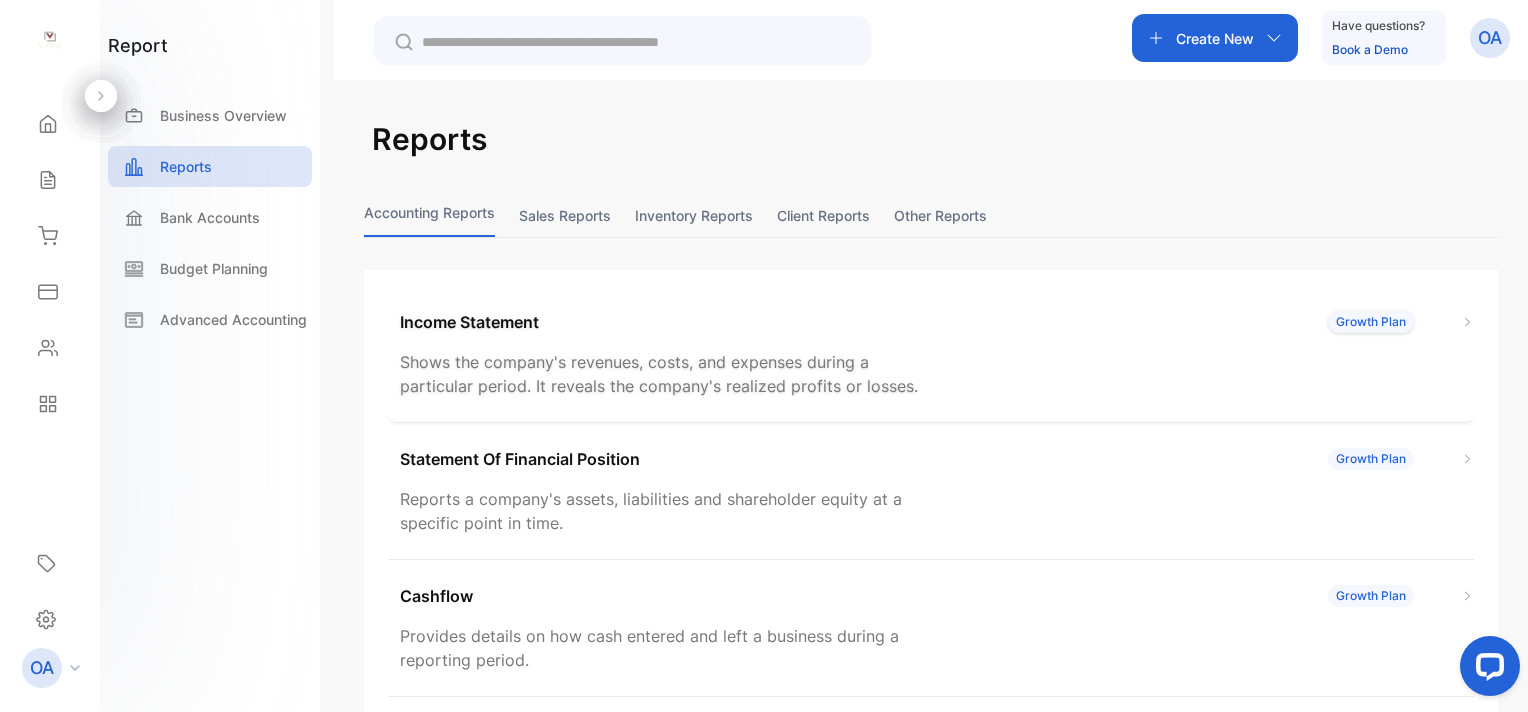 click on "Income Statement" at bounding box center (469, 322) 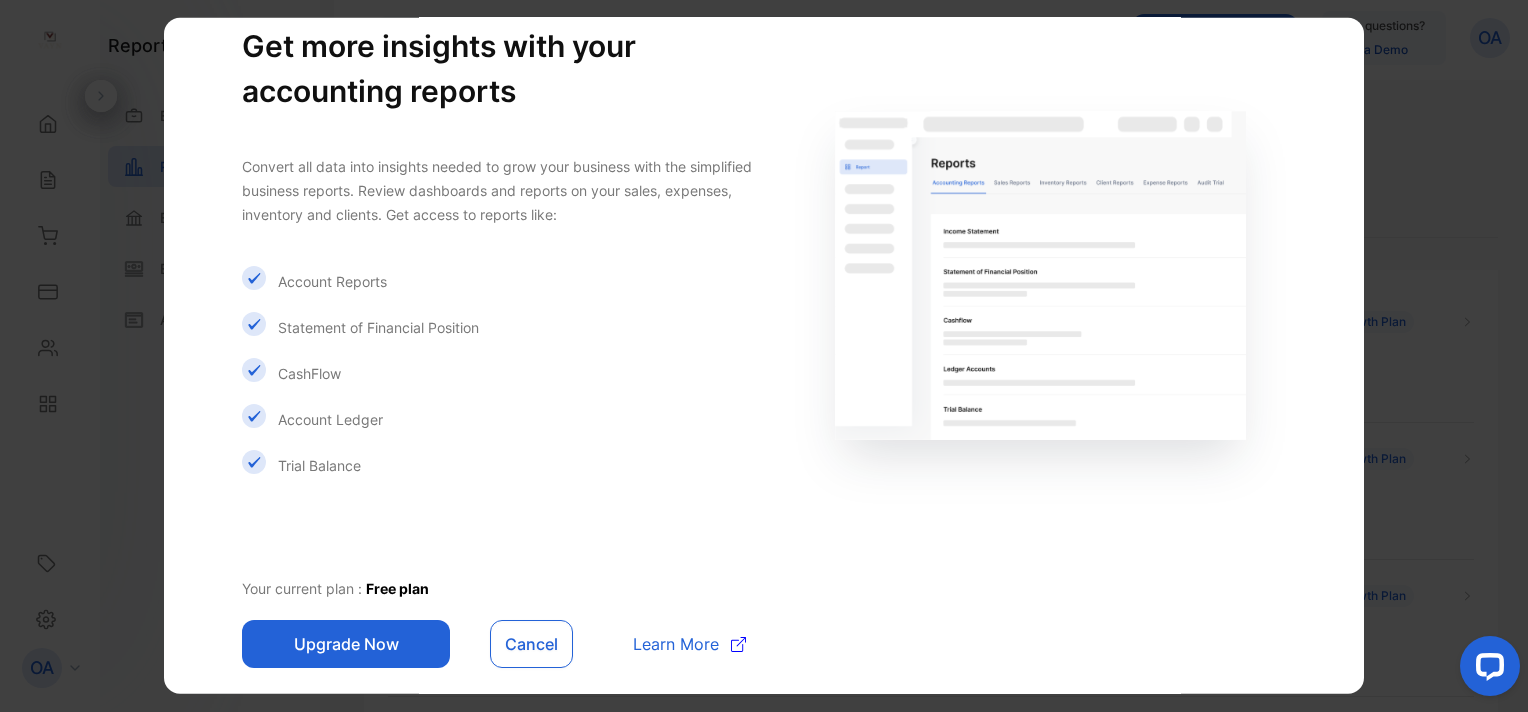 scroll, scrollTop: 0, scrollLeft: 0, axis: both 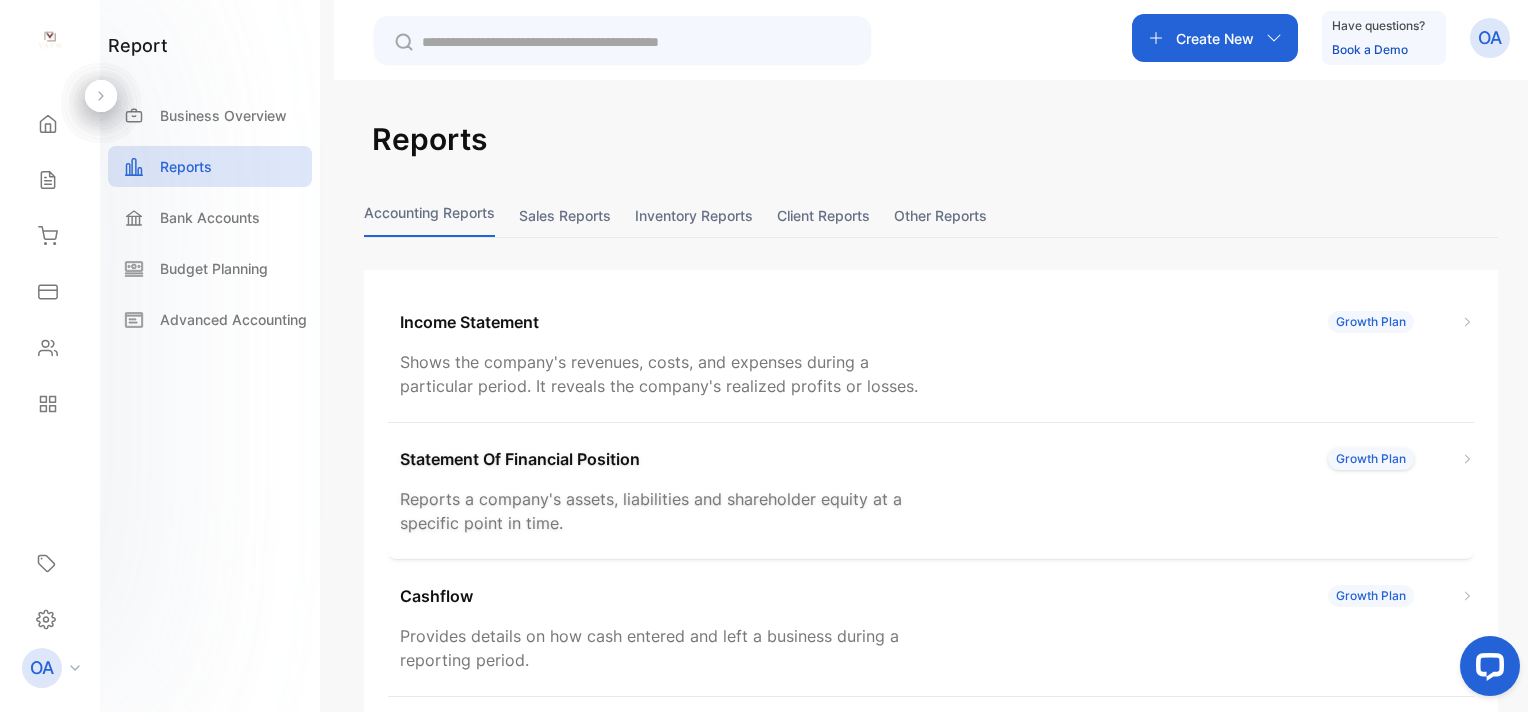 click on "Statement Of Financial Position" at bounding box center [520, 459] 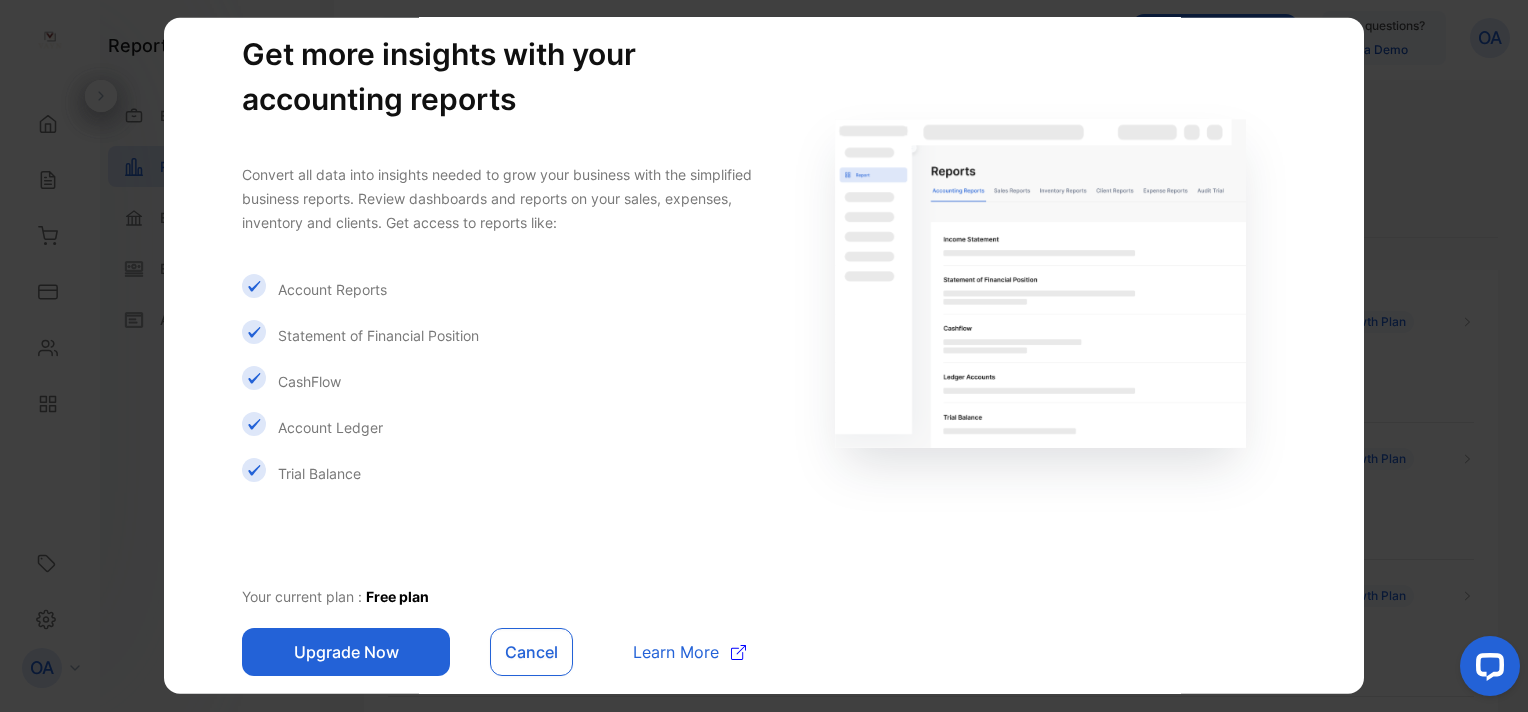 scroll, scrollTop: 114, scrollLeft: 0, axis: vertical 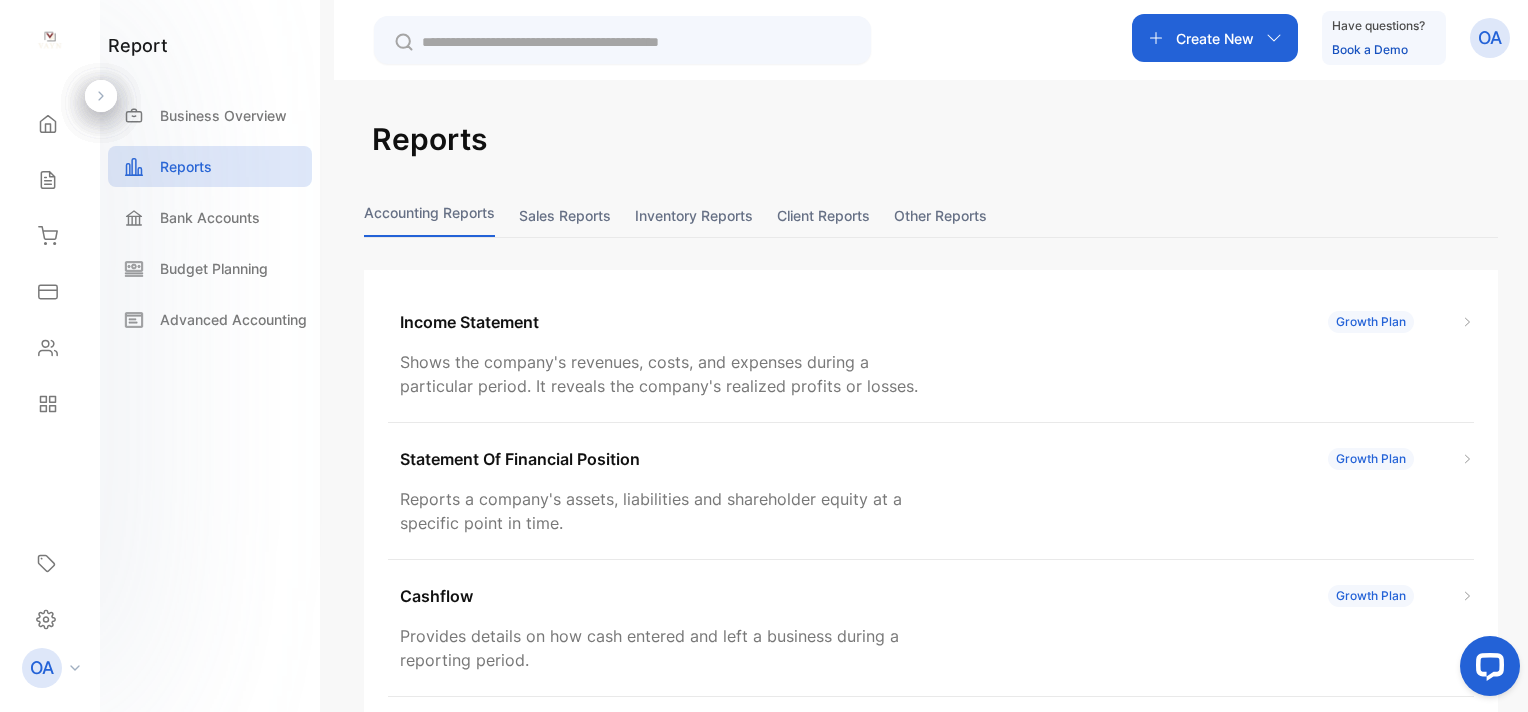 click on "Sales reports" at bounding box center (565, 215) 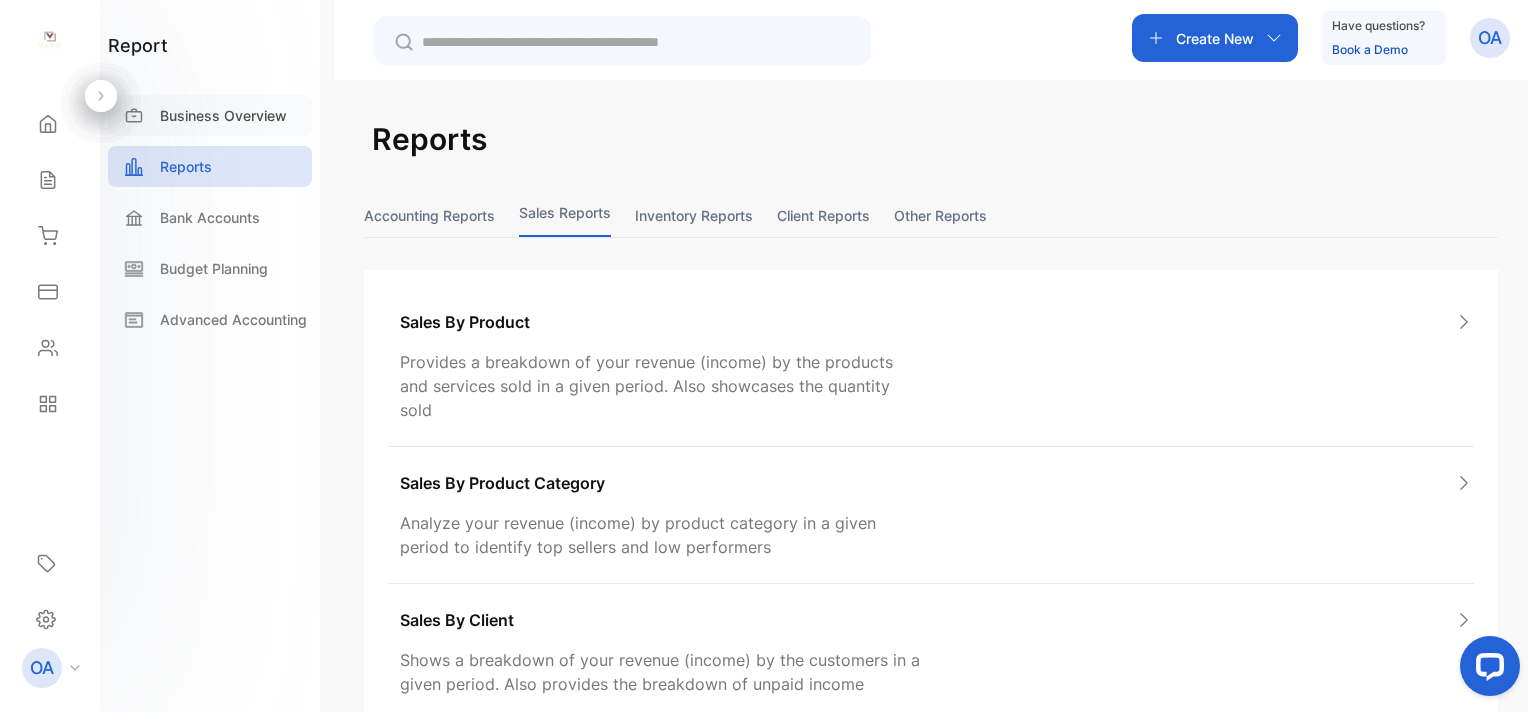 click on "Business Overview" at bounding box center [223, 115] 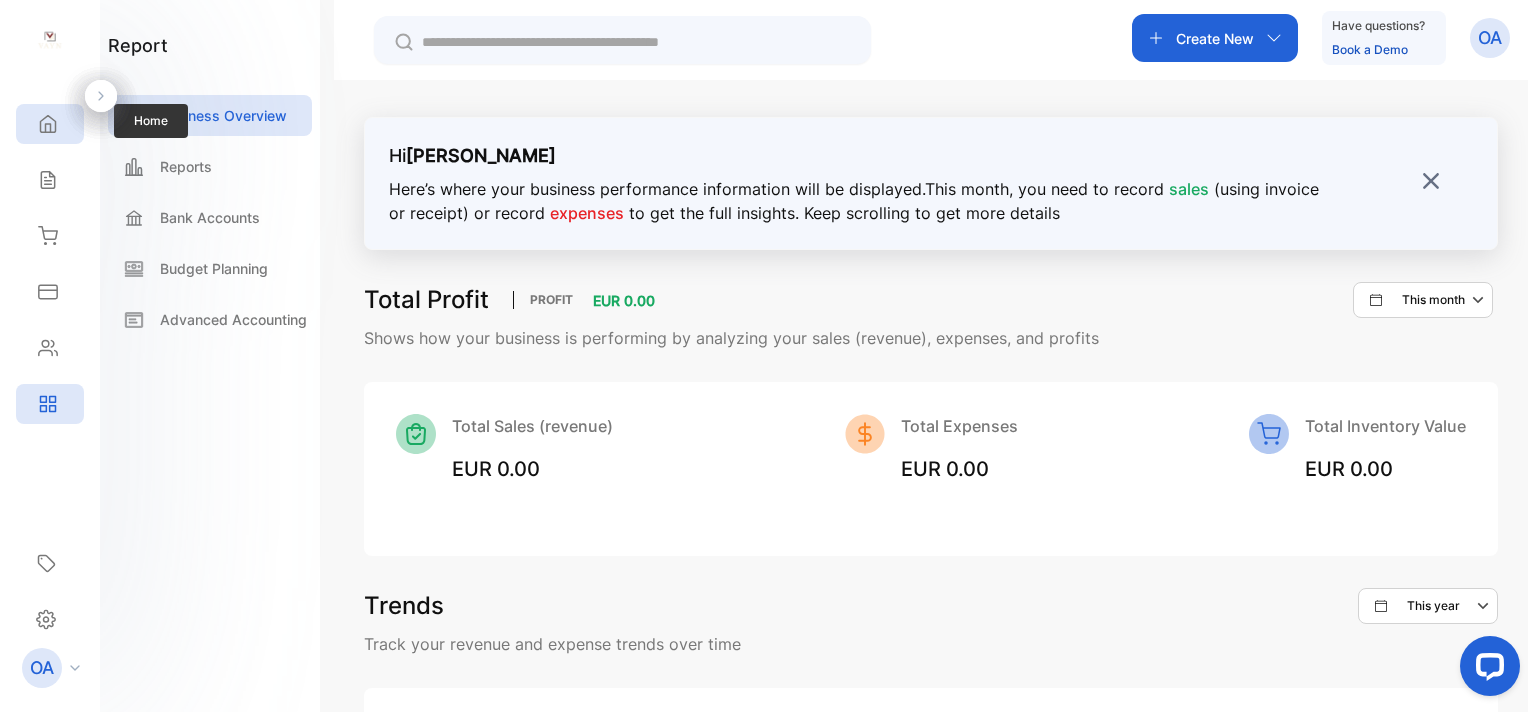 click 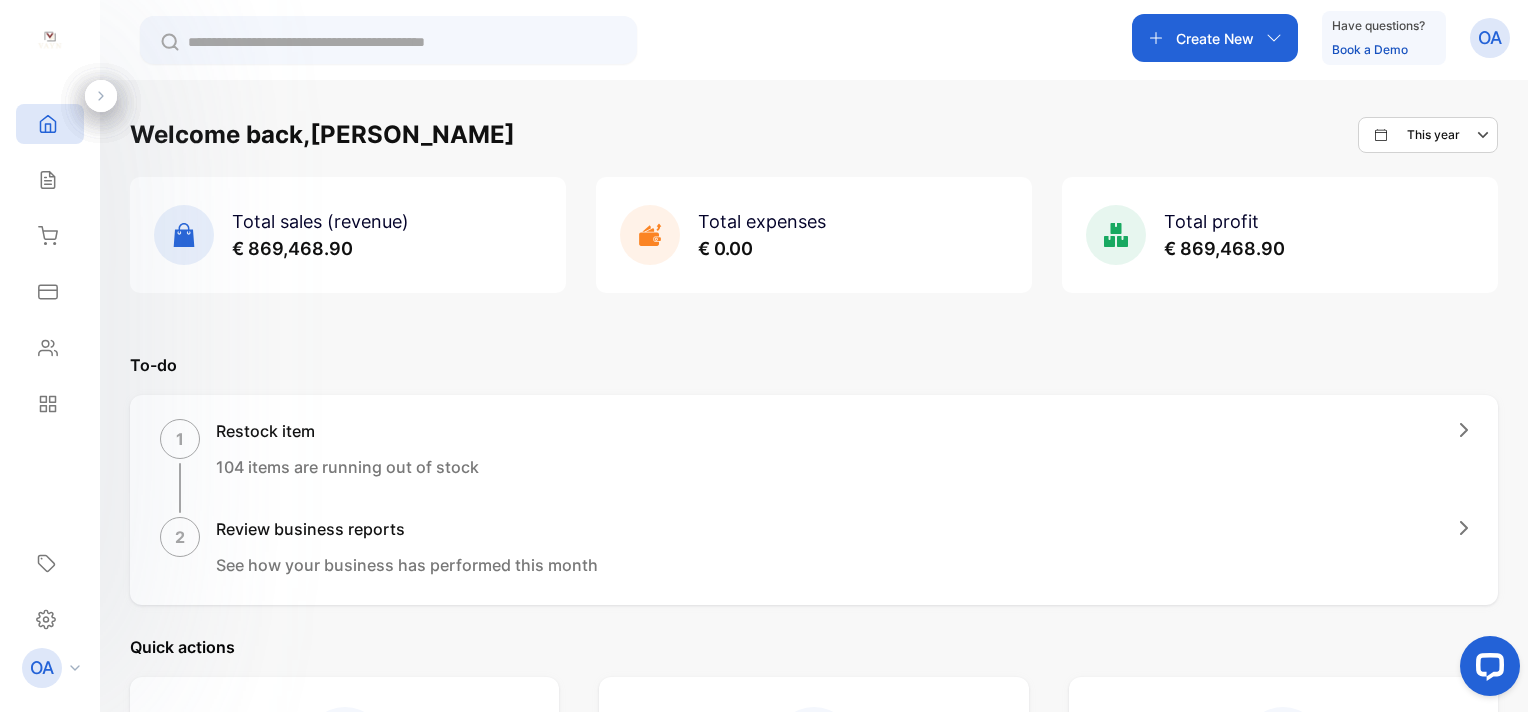 click on "€ 869,468.90" at bounding box center (320, 248) 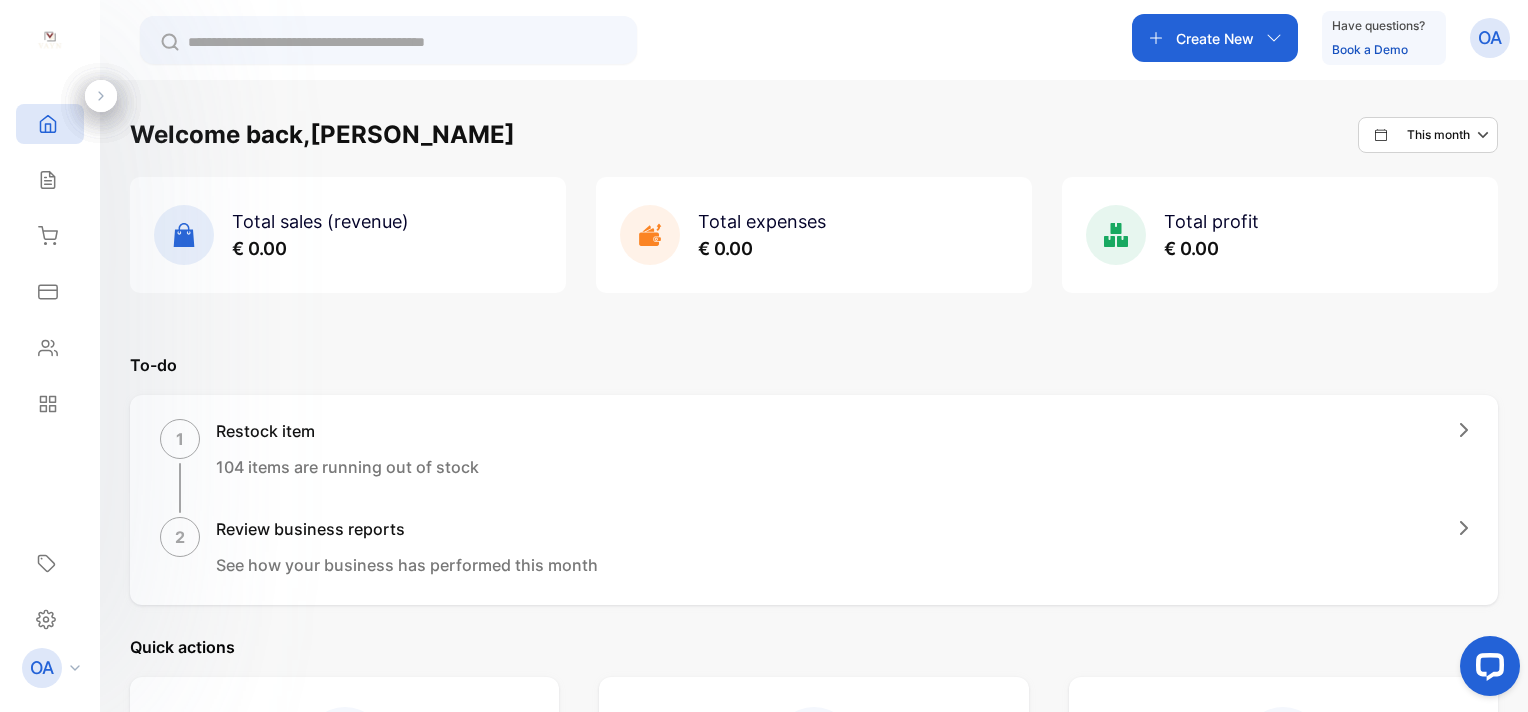 click on "This month" at bounding box center [1438, 135] 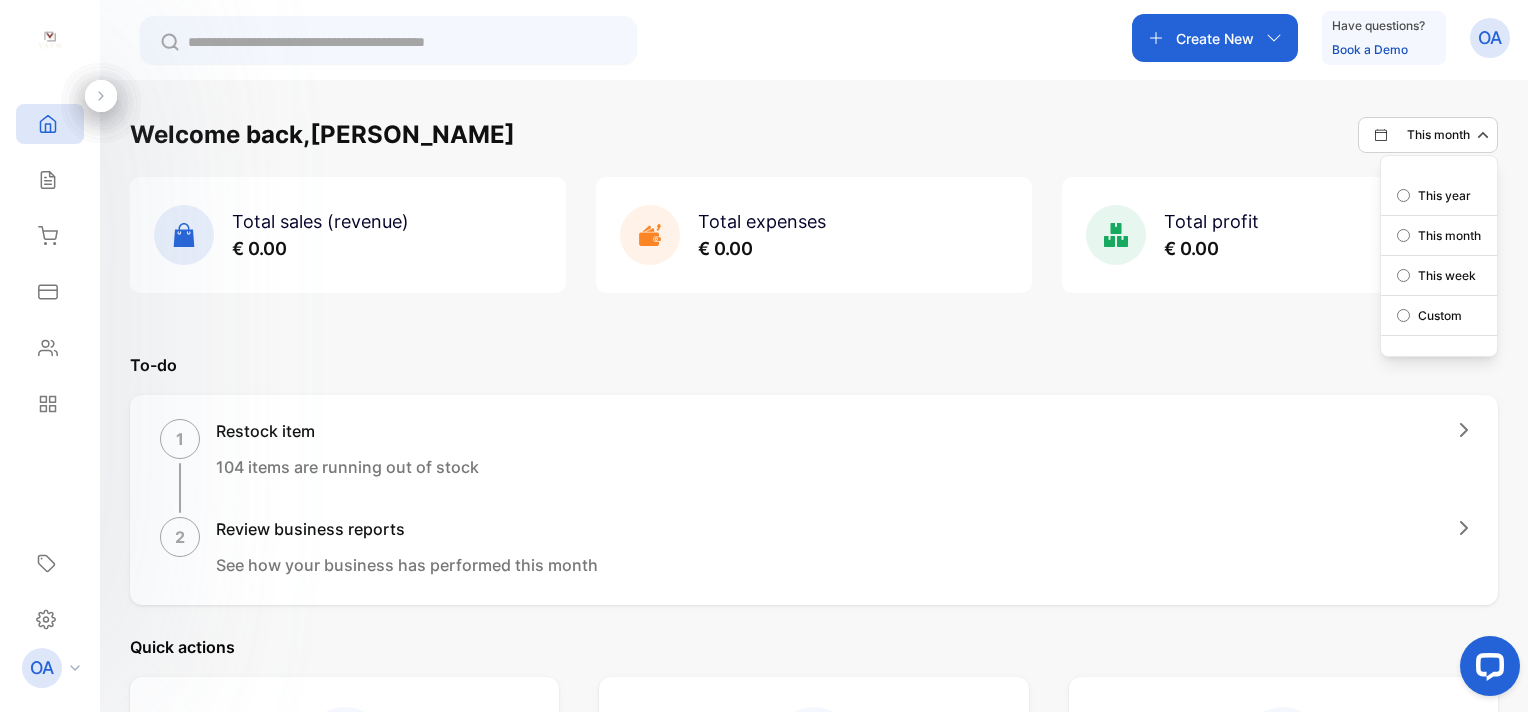 click on "1 Restock item 104 items are running out of stock" at bounding box center [814, 466] 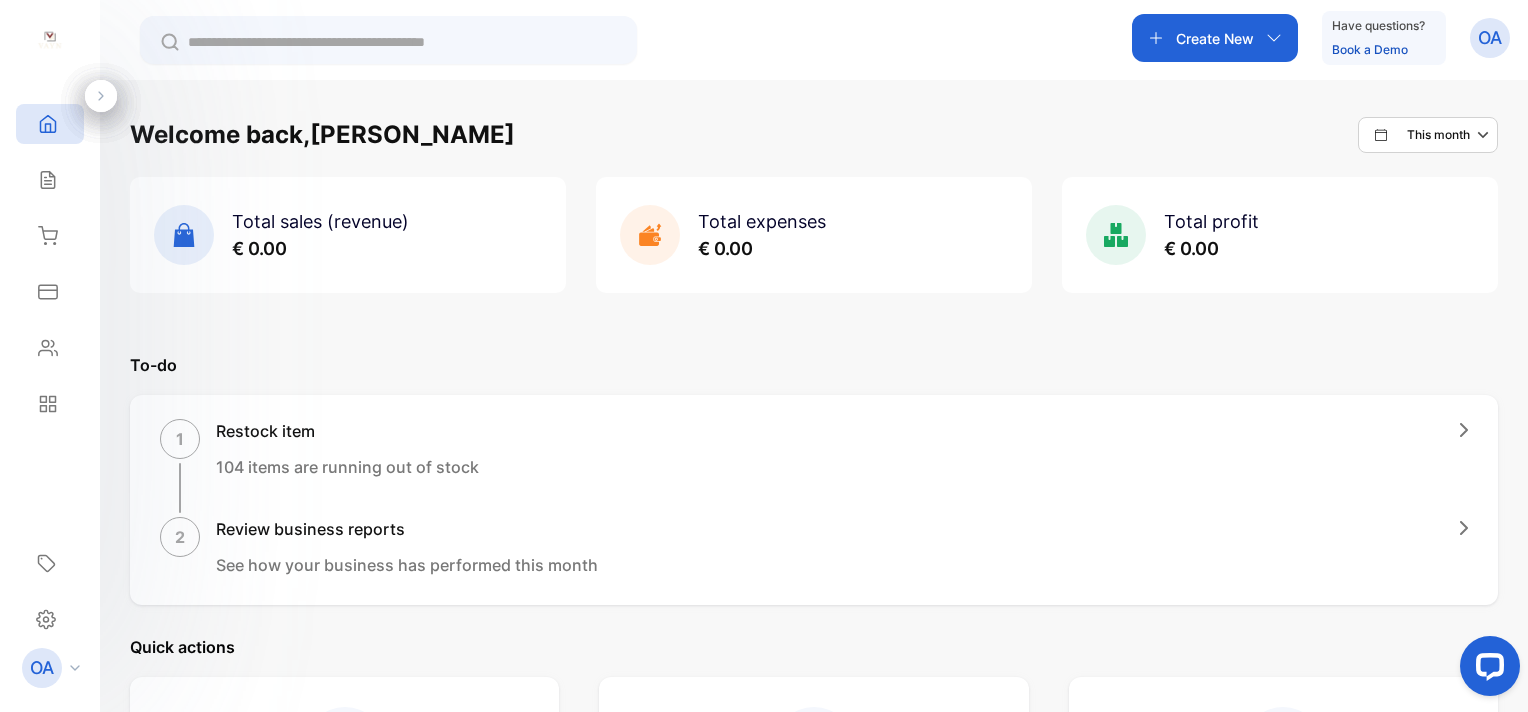 click on "This month" at bounding box center (1438, 135) 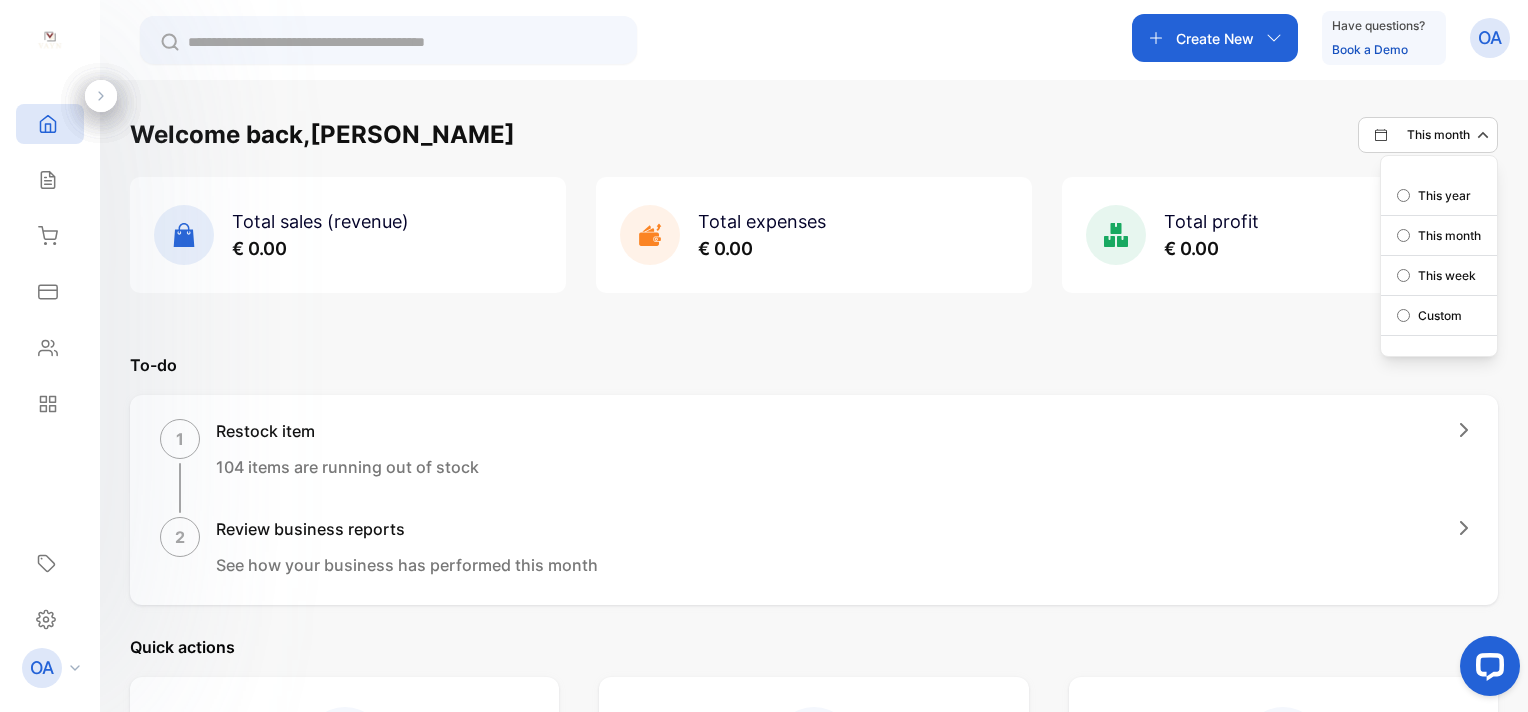 click on "Custom" at bounding box center [1440, 316] 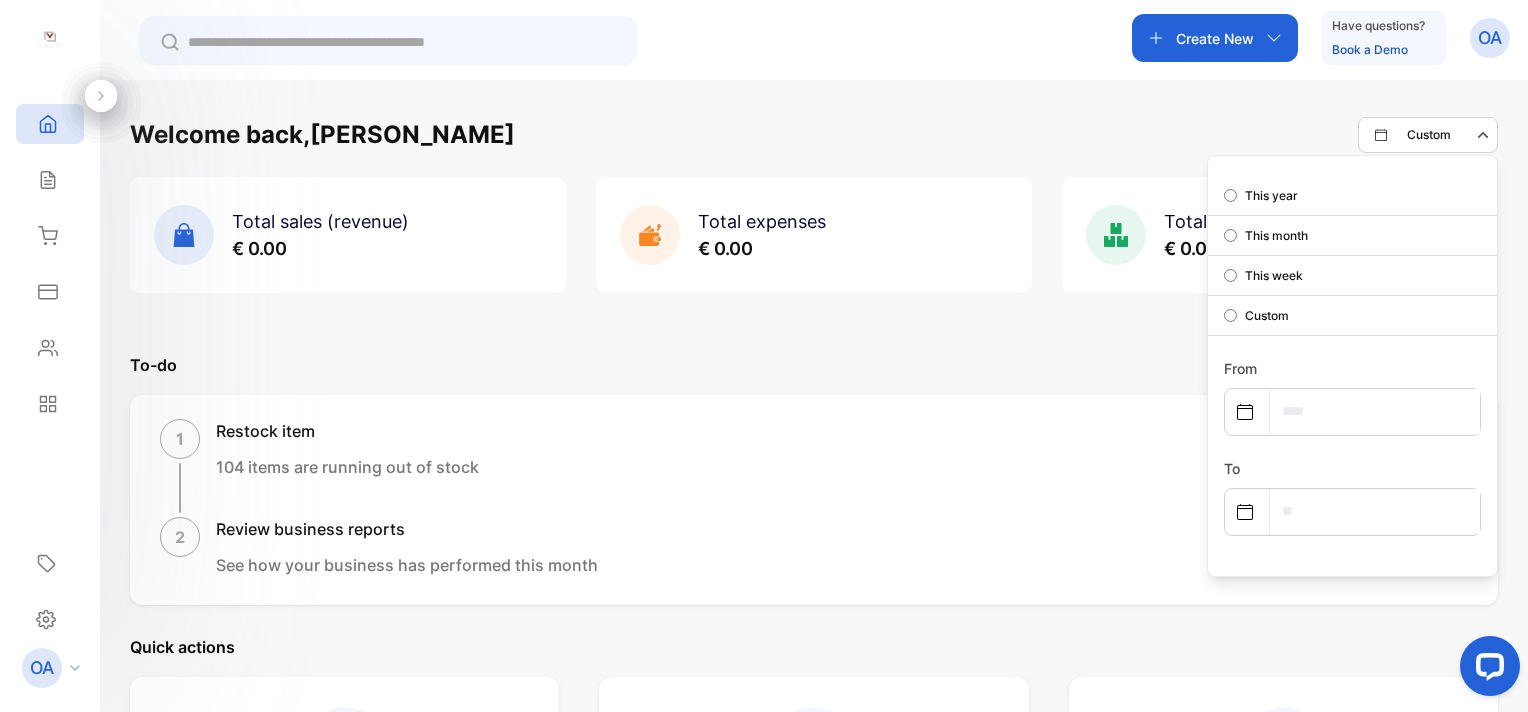 click at bounding box center [1375, 411] 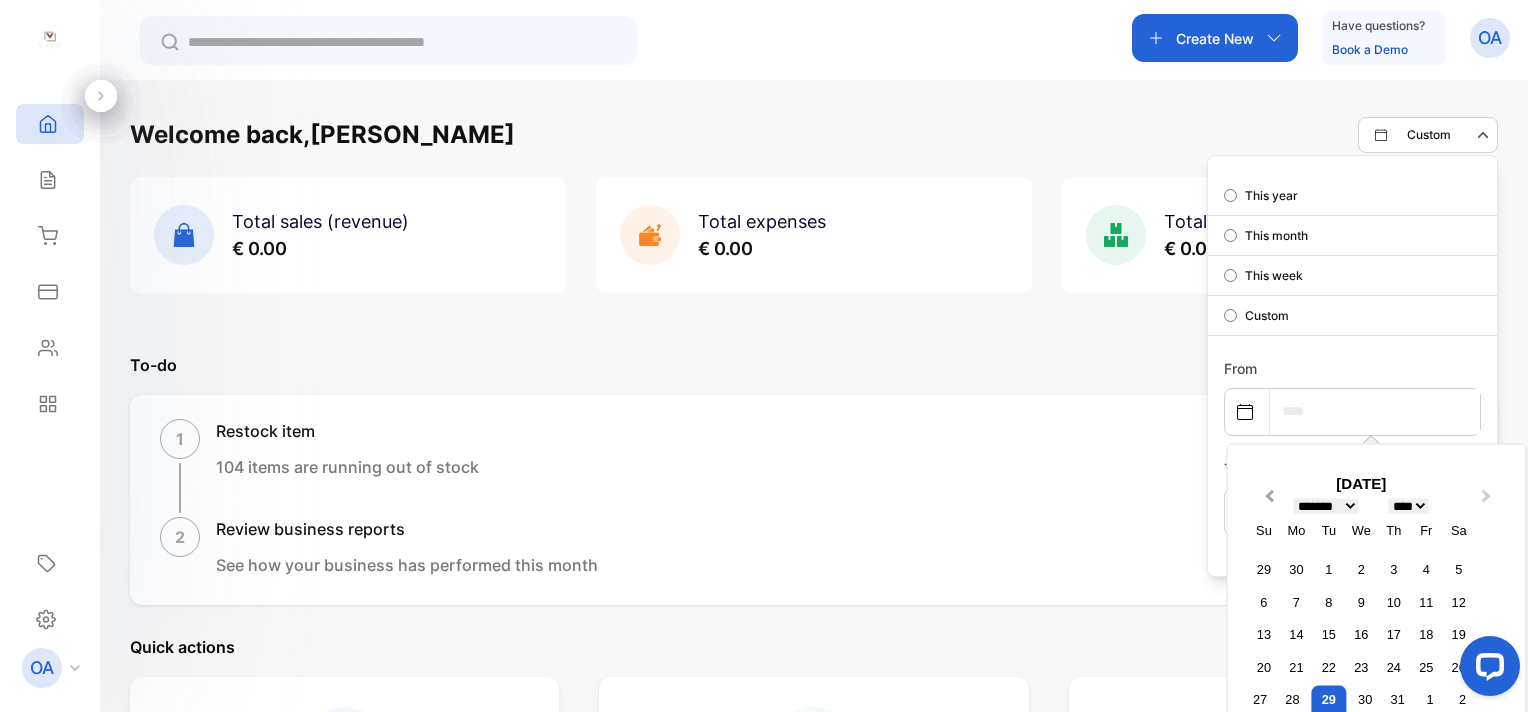 click on "Previous Month" at bounding box center [1269, 501] 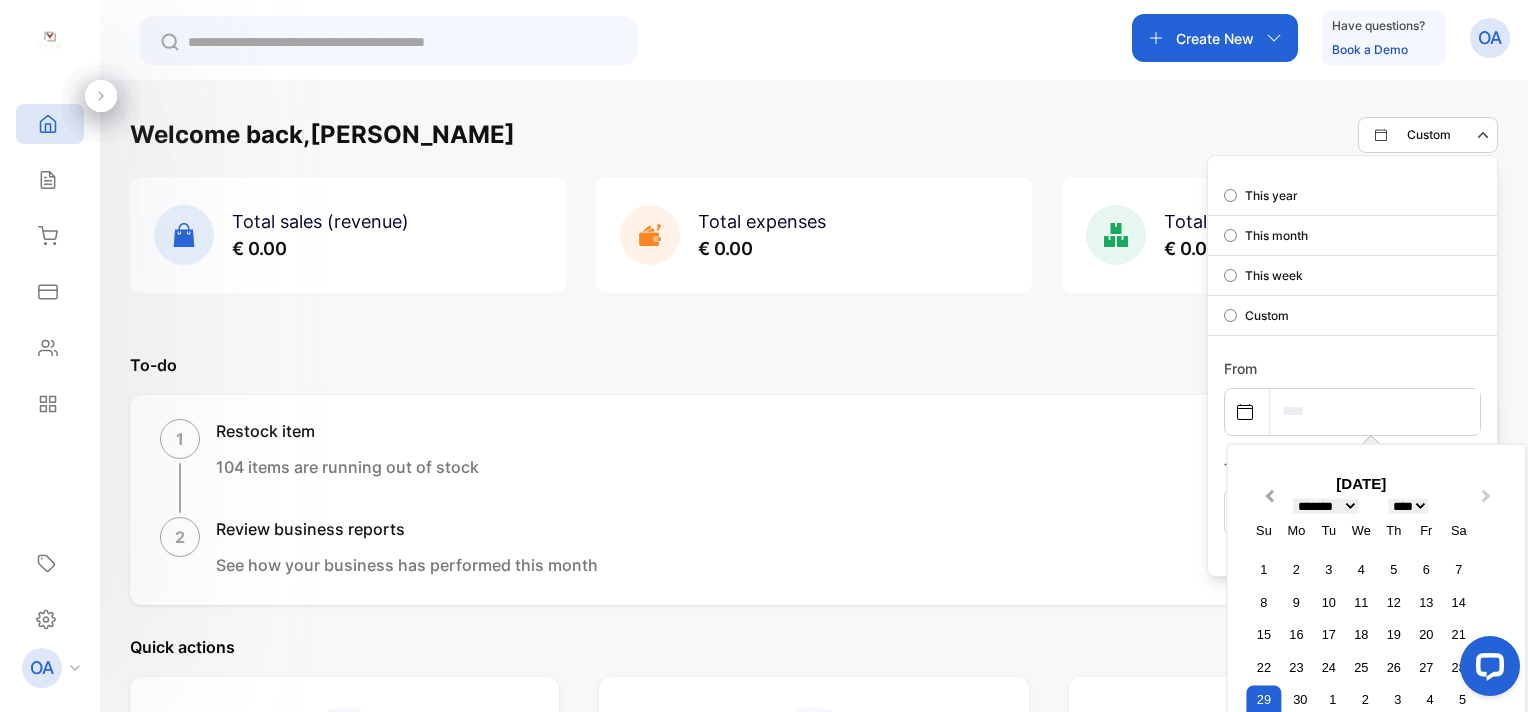 click on "Previous Month" at bounding box center (1269, 501) 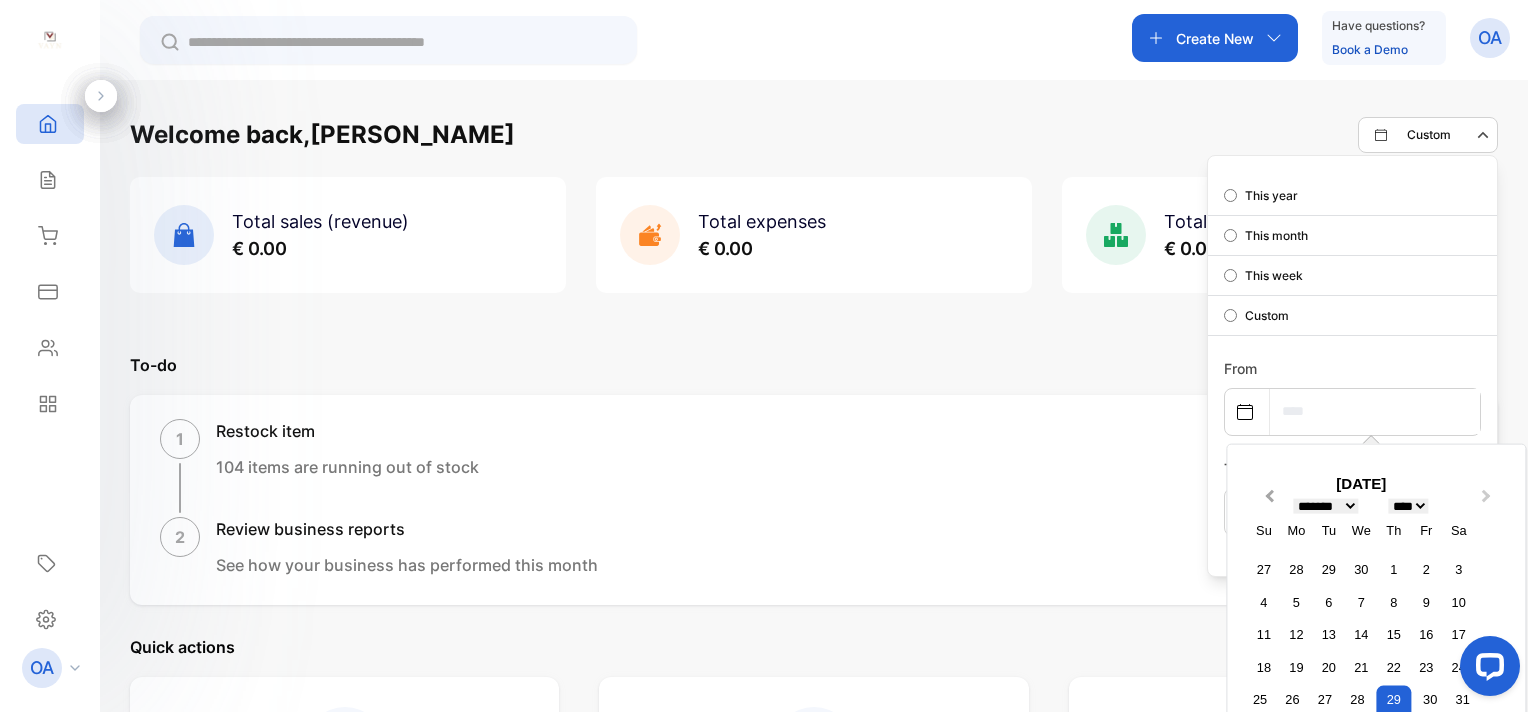 click on "Previous Month" at bounding box center (1269, 501) 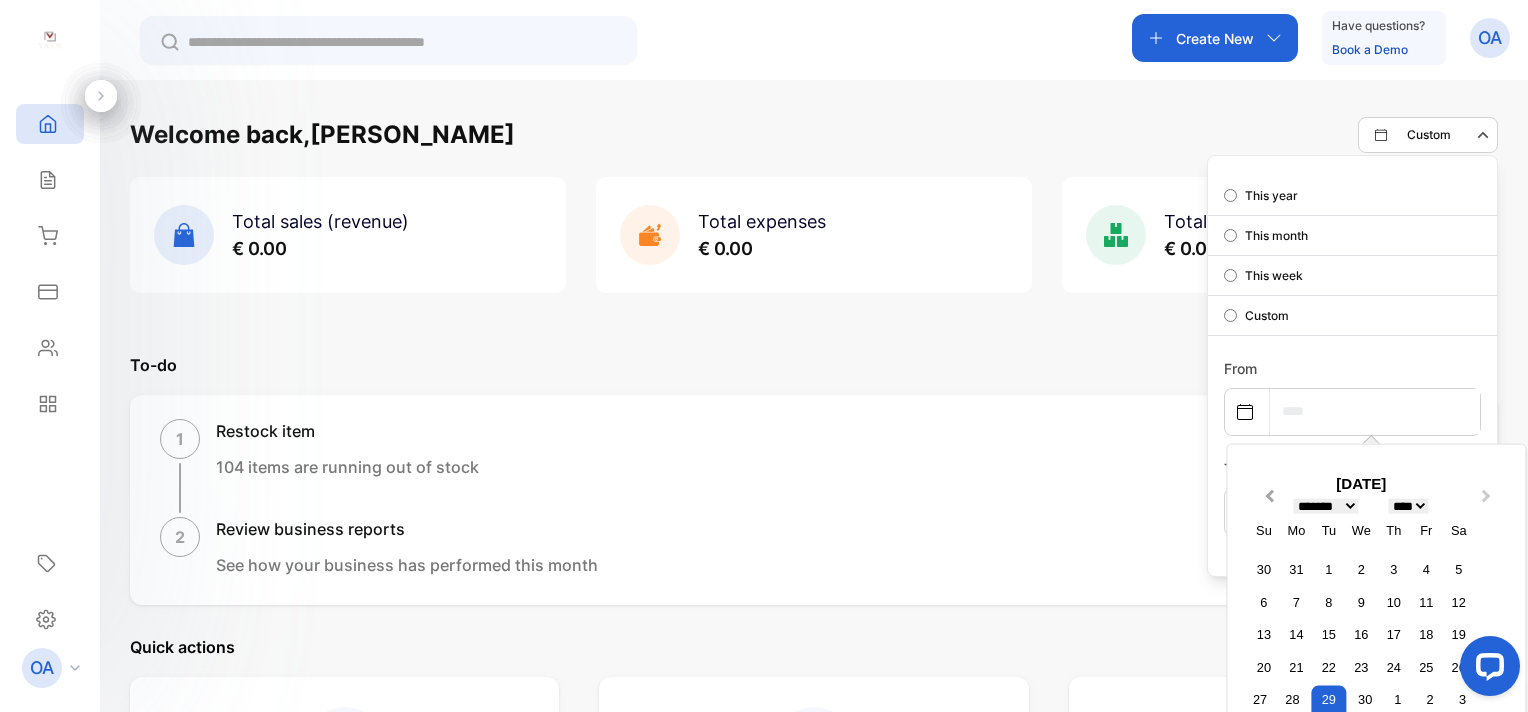 click on "Previous Month" at bounding box center (1269, 501) 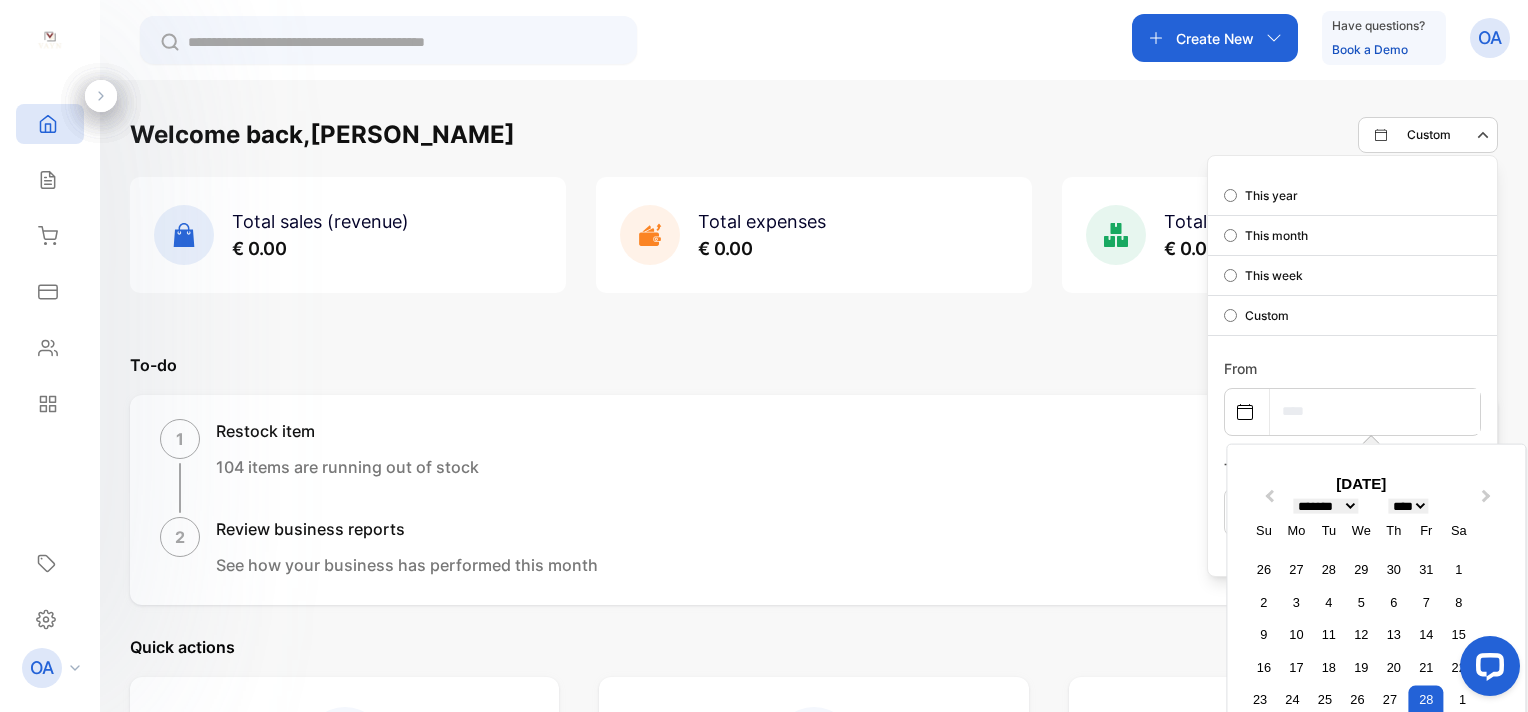 click on "**** **** **** **** **** **** **** **** **** **** **** **** **** **** **** **** **** **** **** **** **** **** **** **** **** **** **** **** **** **** **** **** **** **** **** **** **** **** **** **** **** **** **** **** **** **** **** **** **** **** **** **** **** **** **** **** **** **** **** **** **** **** **** **** **** **** **** **** **** **** **** **** **** **** **** **** **** **** **** **** **** **** **** **** **** **** **** **** **** **** **** **** **** **** **** **** **** **** **** **** **** **** **** **** **** **** **** **** **** **** **** **** **** **** **** **** **** **** **** **** **** **** **** **** **** **** **** **** **** **** **** **** **** **** **** **** **** **** **** **** **** **** **** **** **** **** **** **** **** **** **** **** **** **** **** **** **** **** **** **** **** **** **** **** **** **** **** **** **** **** **** **** **** **** **** **** **** **** **** **** **** **** **** **** **** **** **** **** **** **** **** **** **** **** **** **** **** **** **** **** ****" at bounding box center [1409, 505] 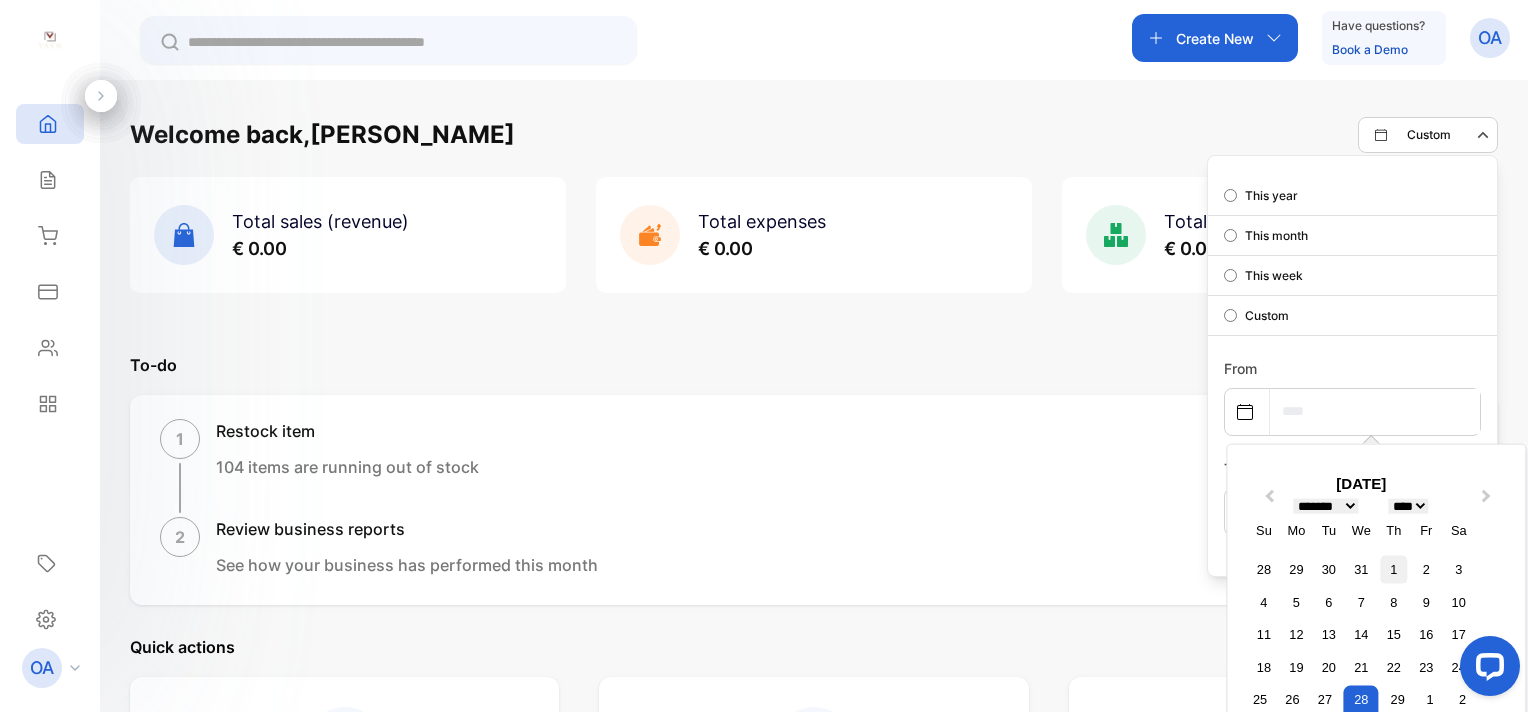 click on "1" at bounding box center [1393, 569] 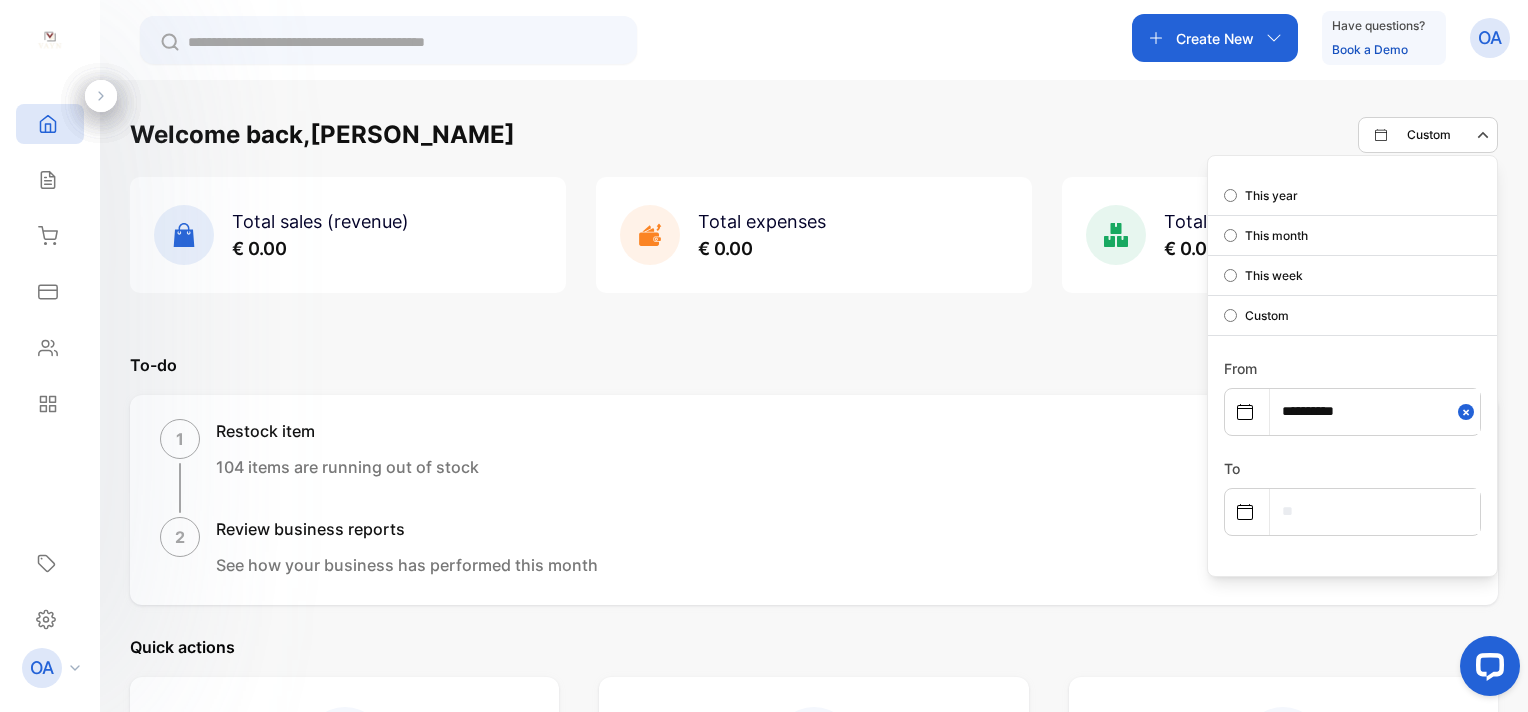 click on "1 Restock item 104 items are running out of stock" at bounding box center (814, 466) 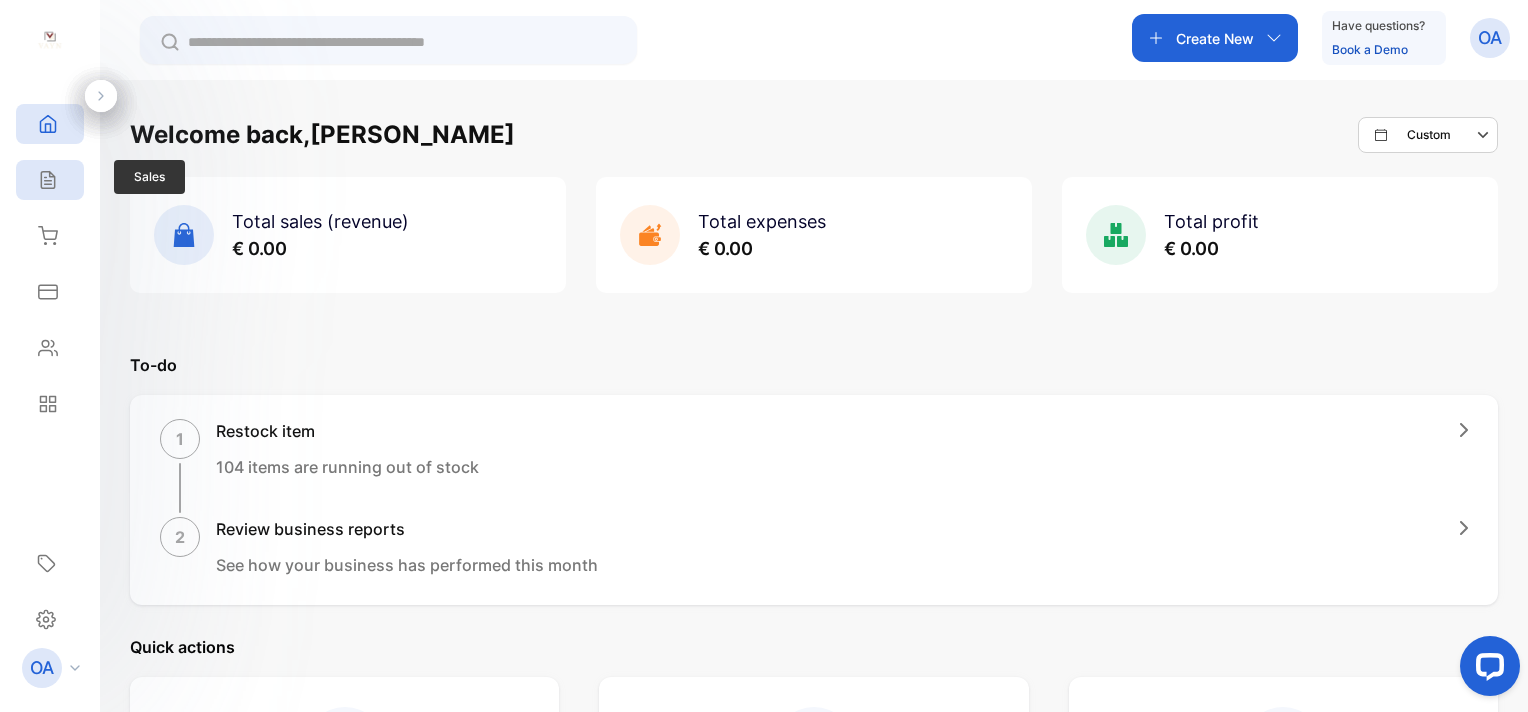 click on "Sales" at bounding box center [50, 180] 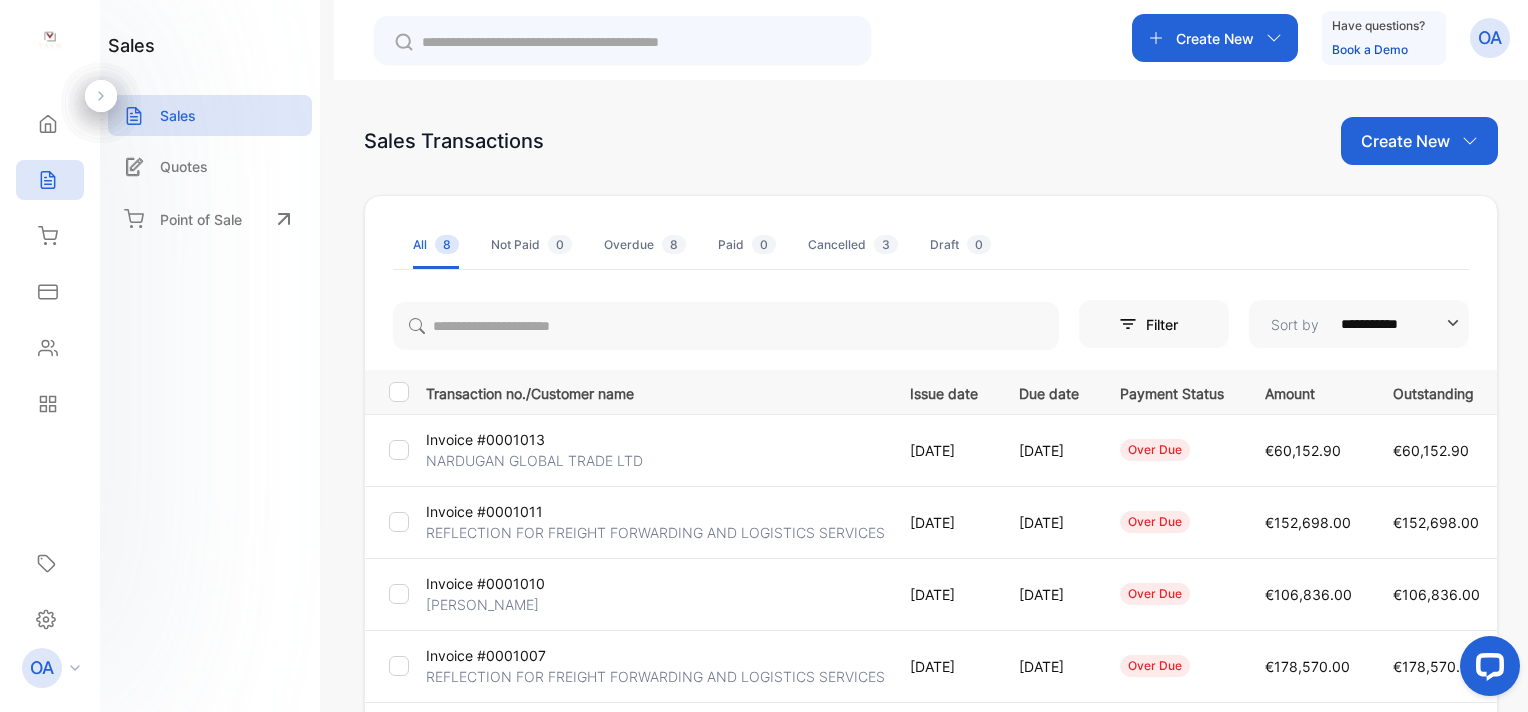 scroll, scrollTop: 453, scrollLeft: 0, axis: vertical 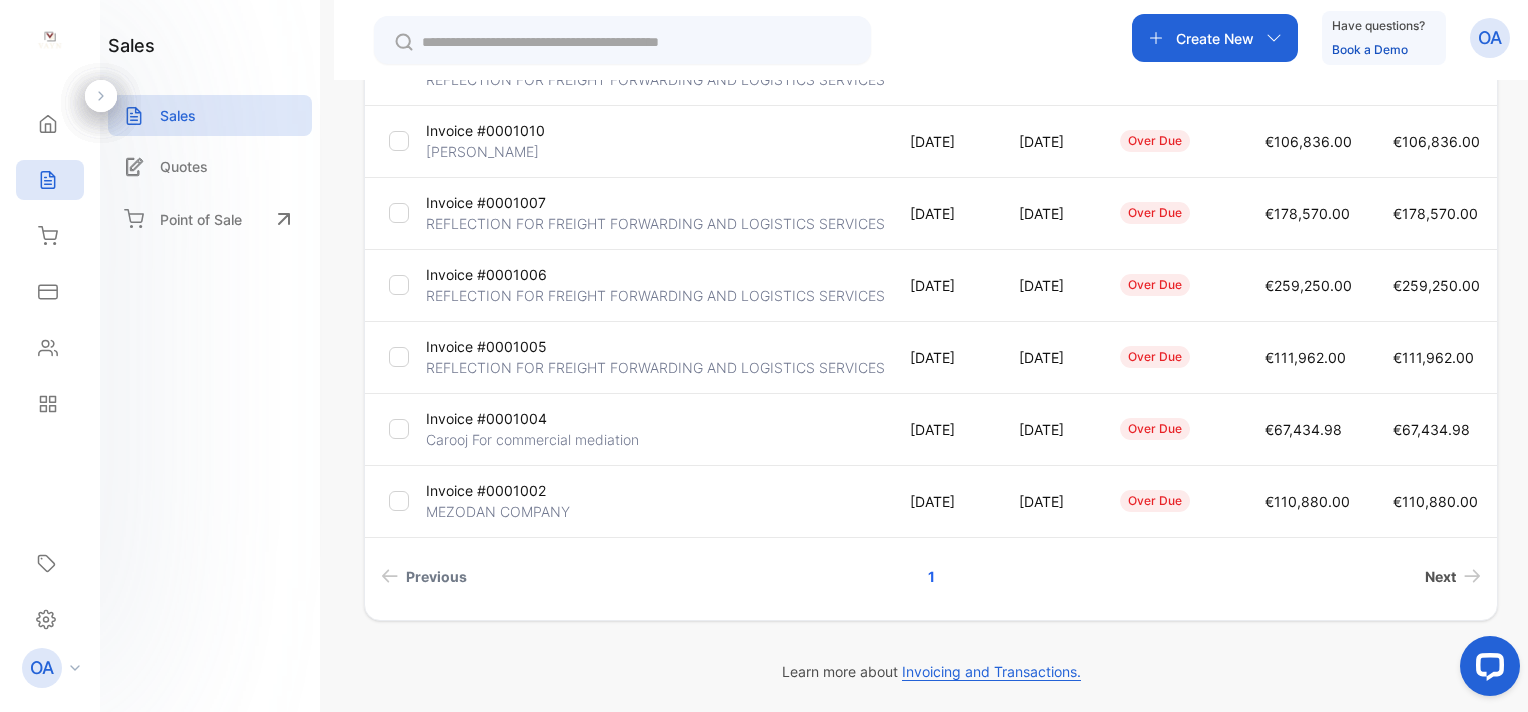 click on "Next" at bounding box center (1440, 576) 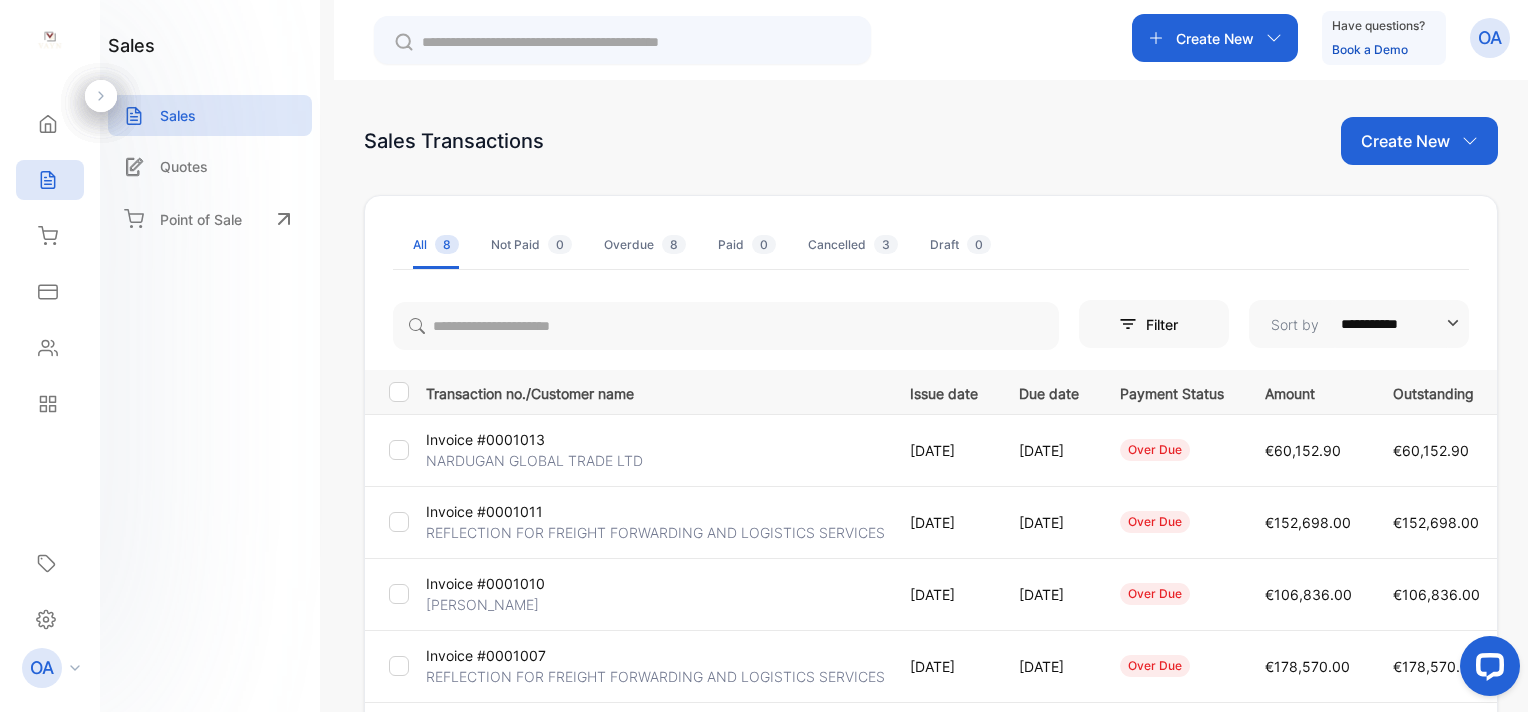 scroll, scrollTop: 500, scrollLeft: 0, axis: vertical 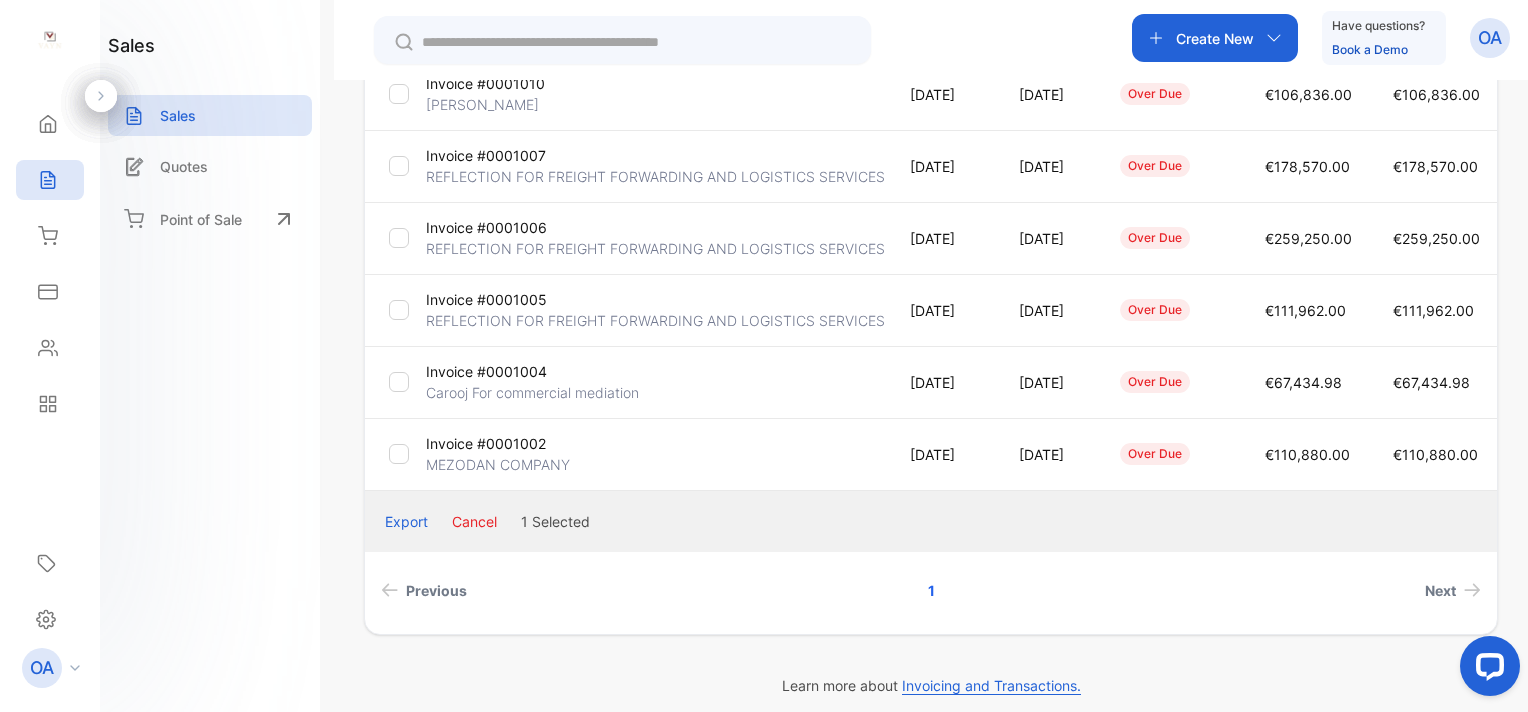 click at bounding box center (399, 382) 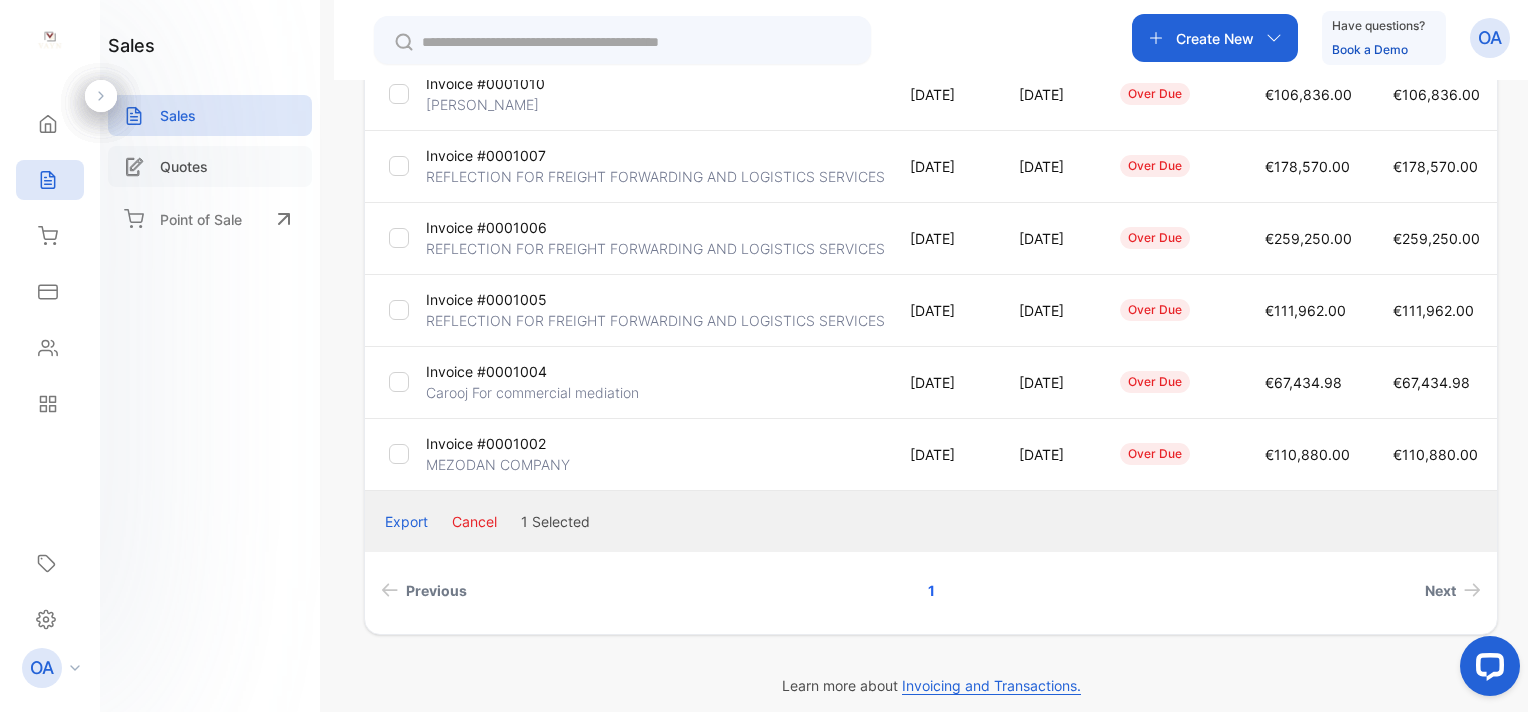 click on "Quotes" at bounding box center (184, 166) 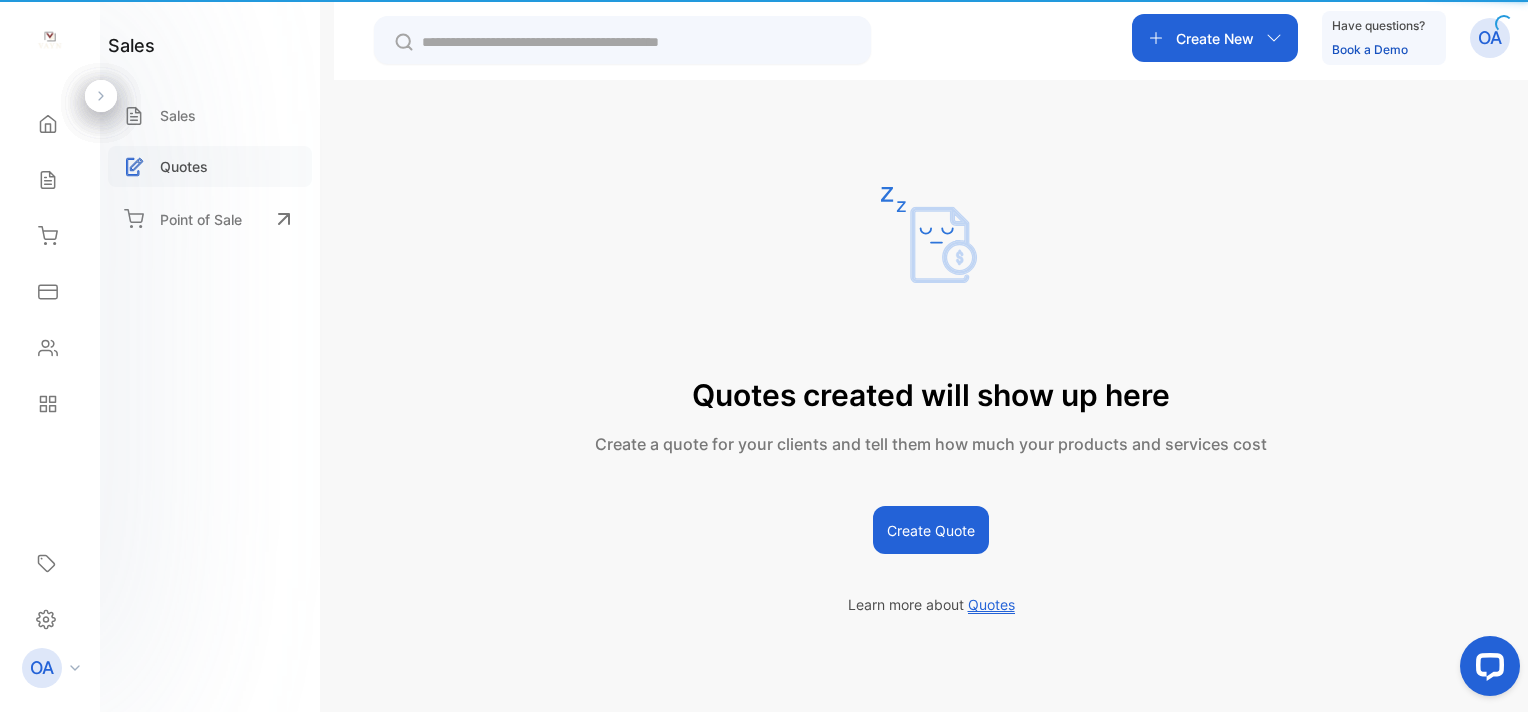 scroll, scrollTop: 0, scrollLeft: 0, axis: both 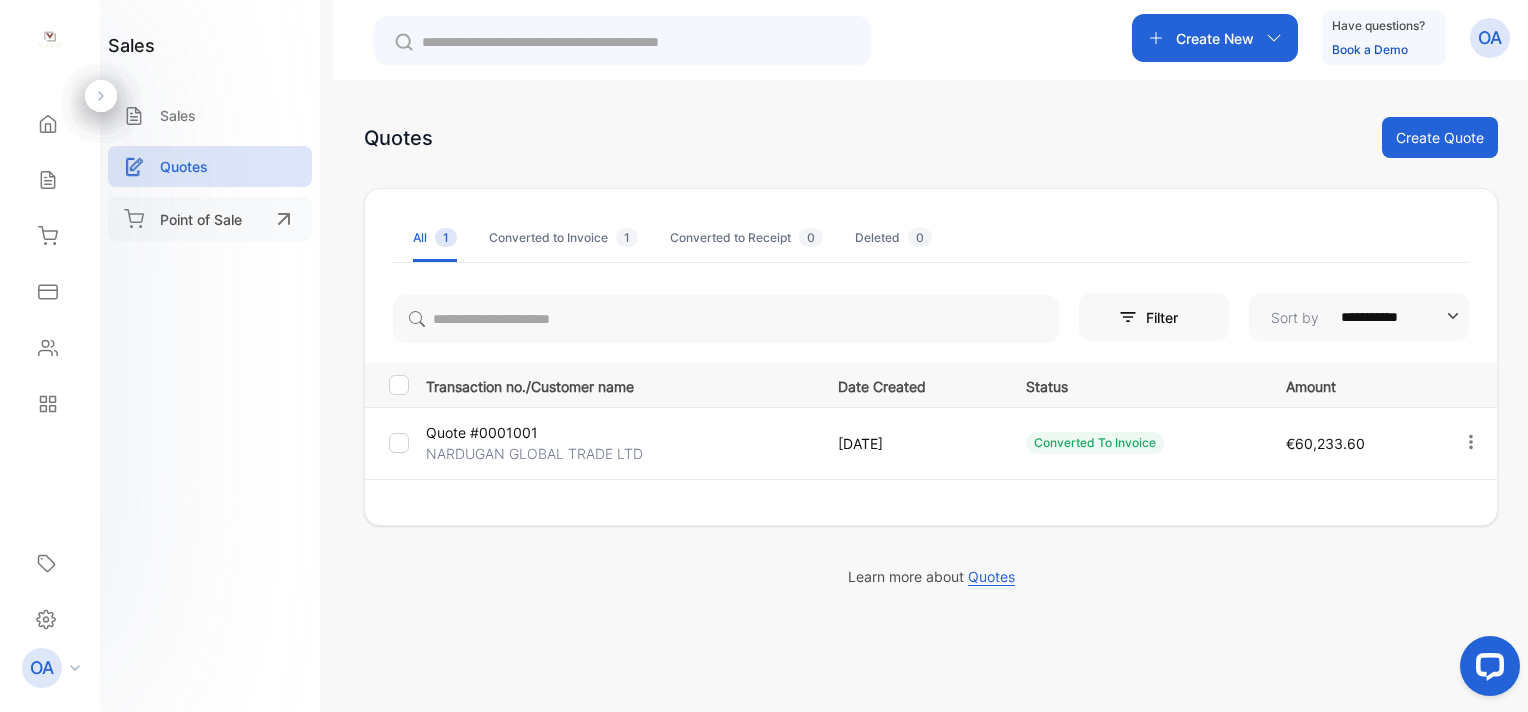 click on "Point of Sale" at bounding box center [201, 219] 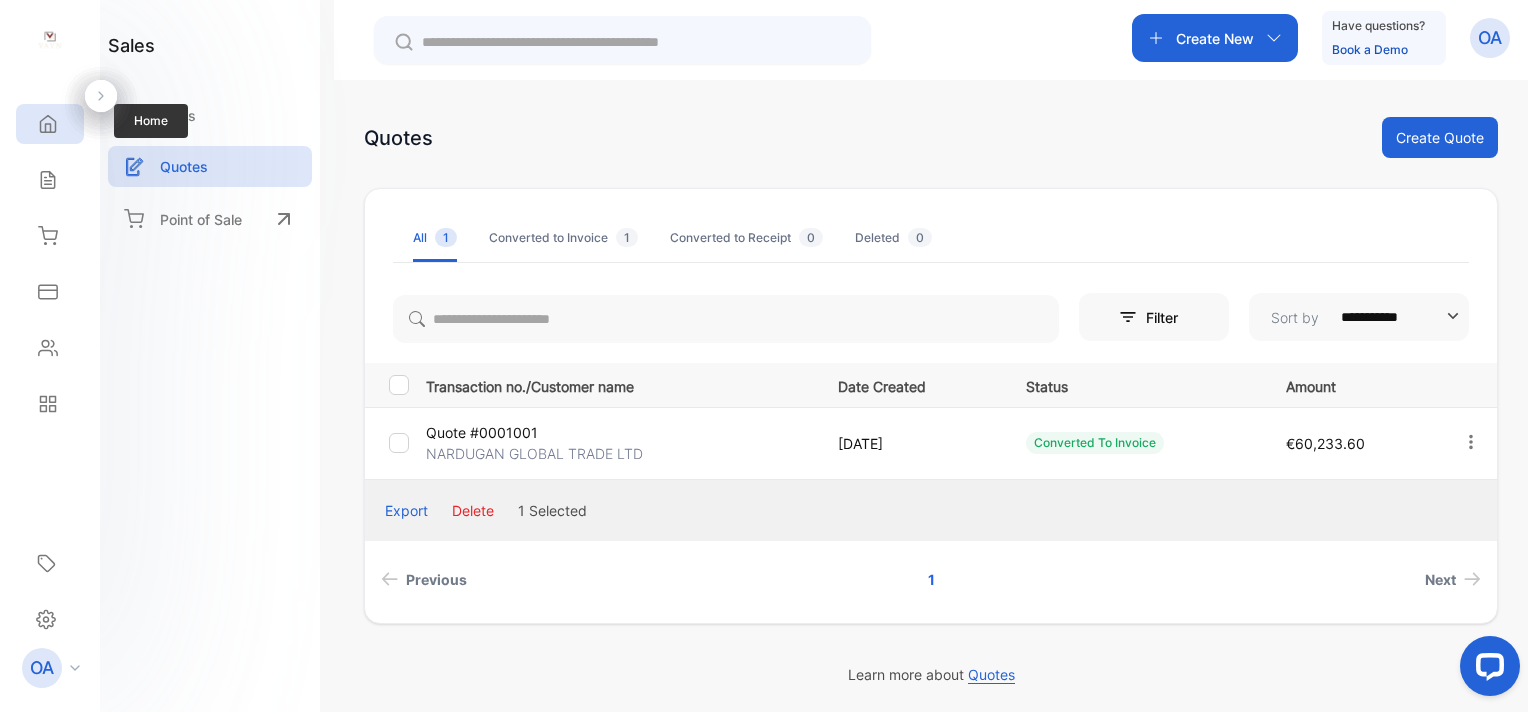 click on "Home" at bounding box center [50, 124] 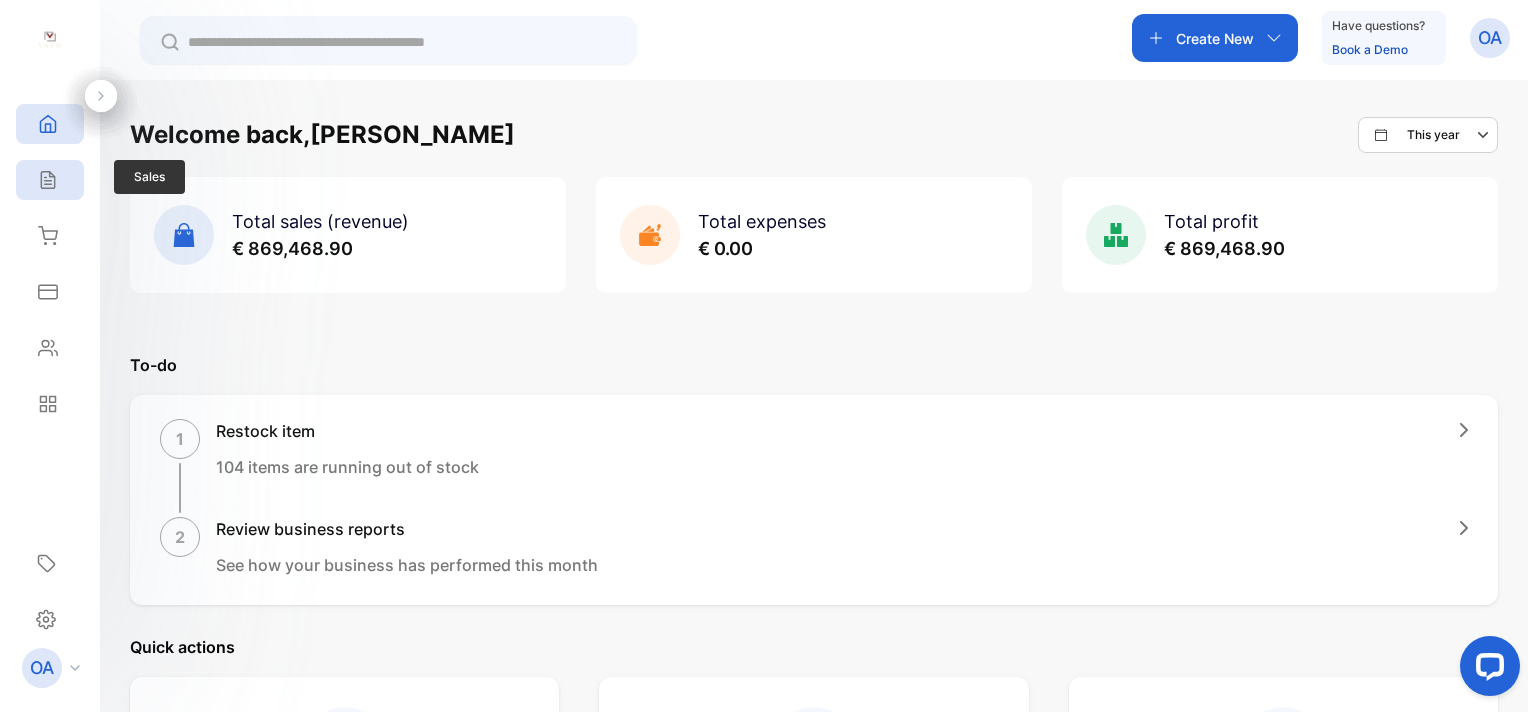 click 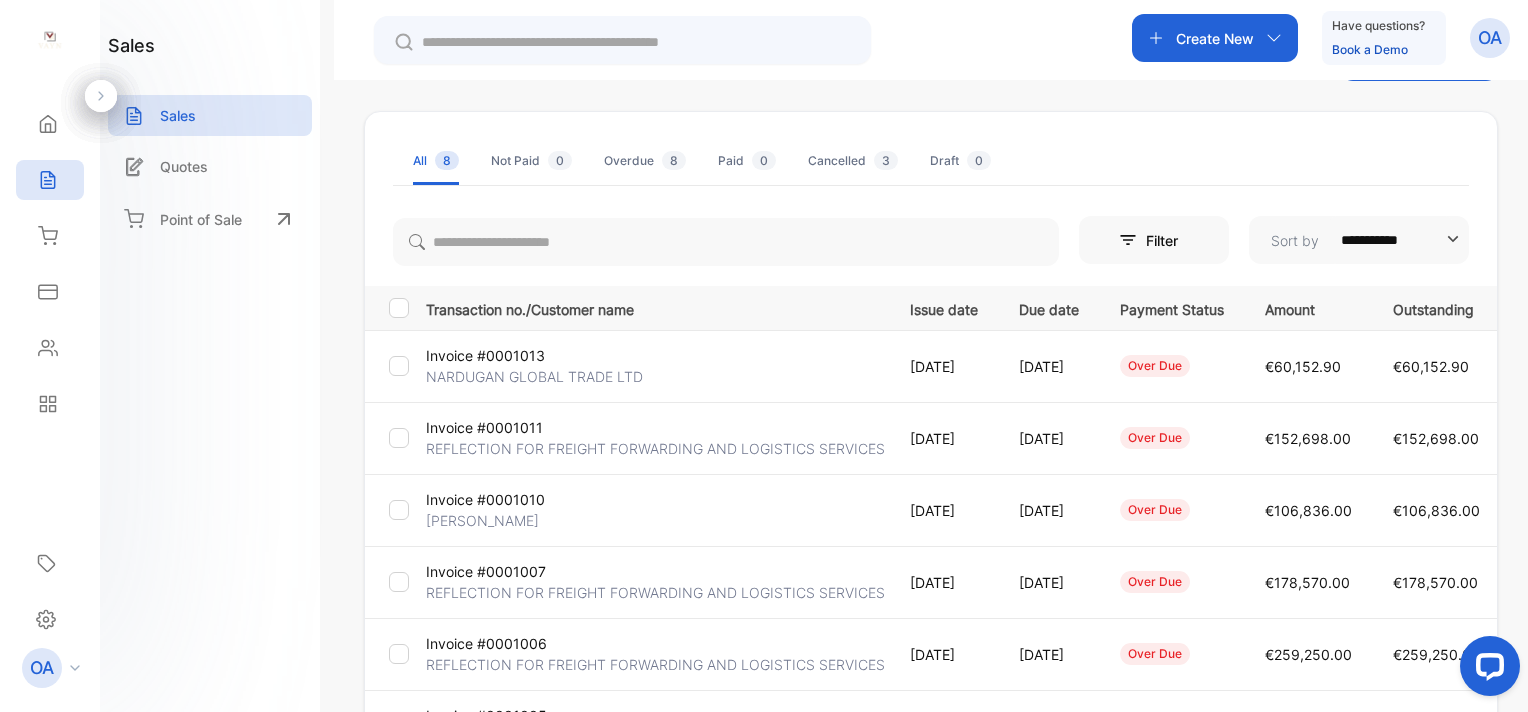 scroll, scrollTop: 400, scrollLeft: 0, axis: vertical 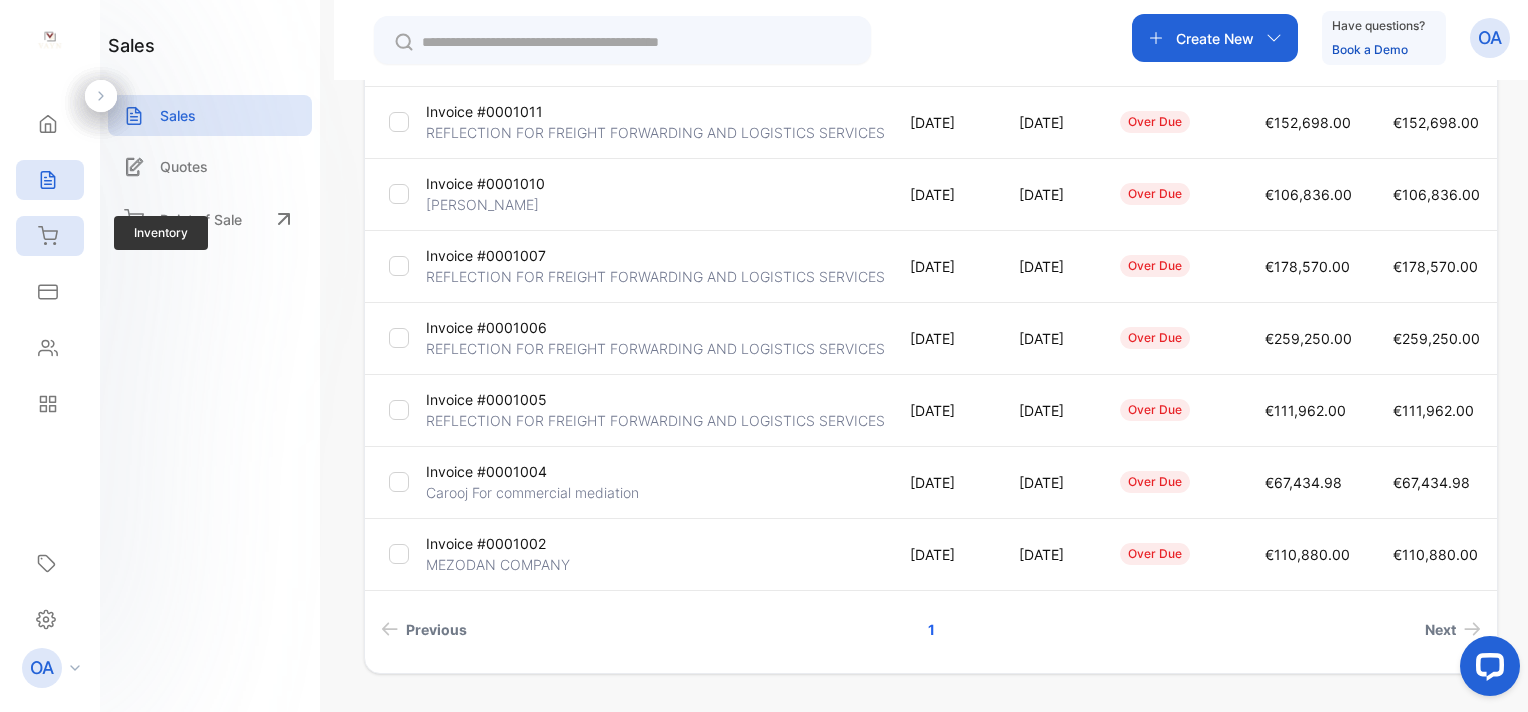 click on "Inventory" at bounding box center [50, 236] 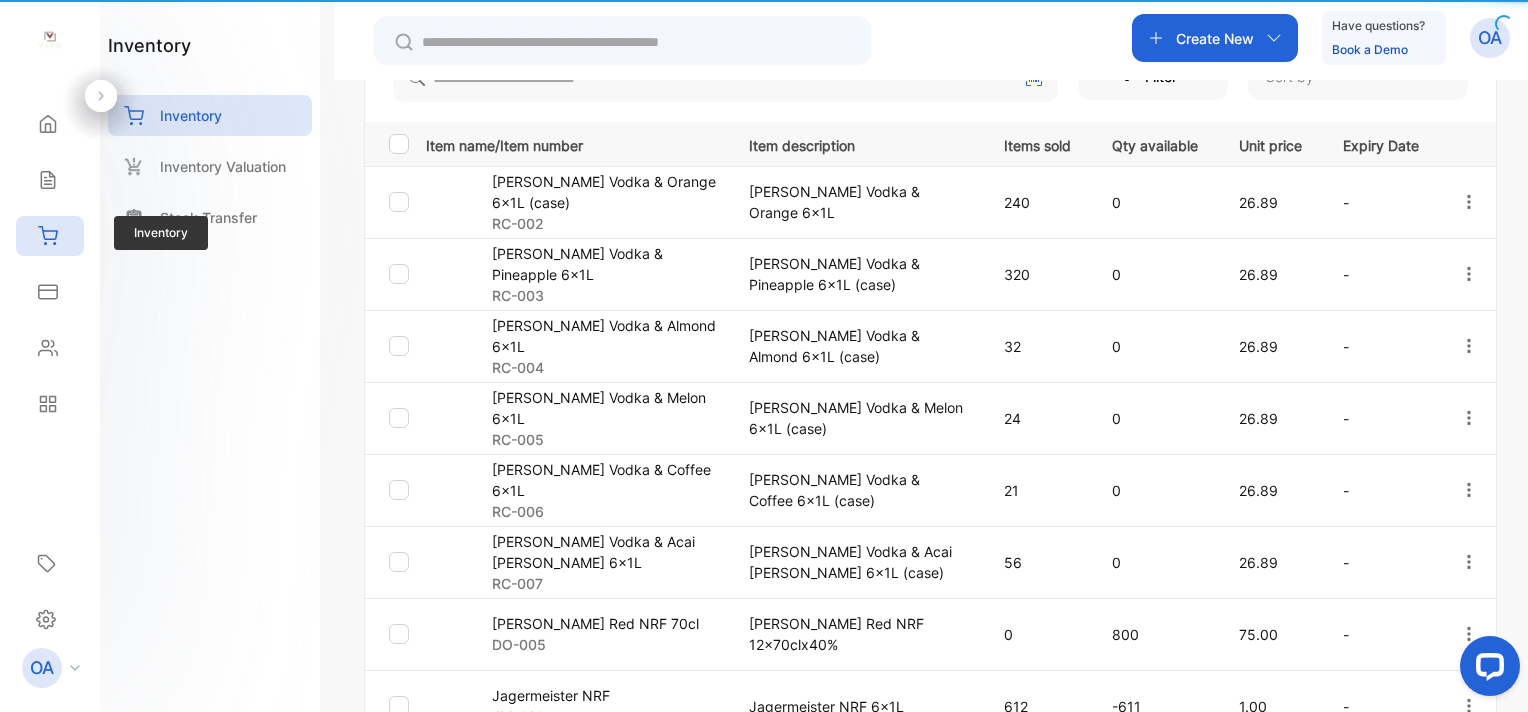 type on "**********" 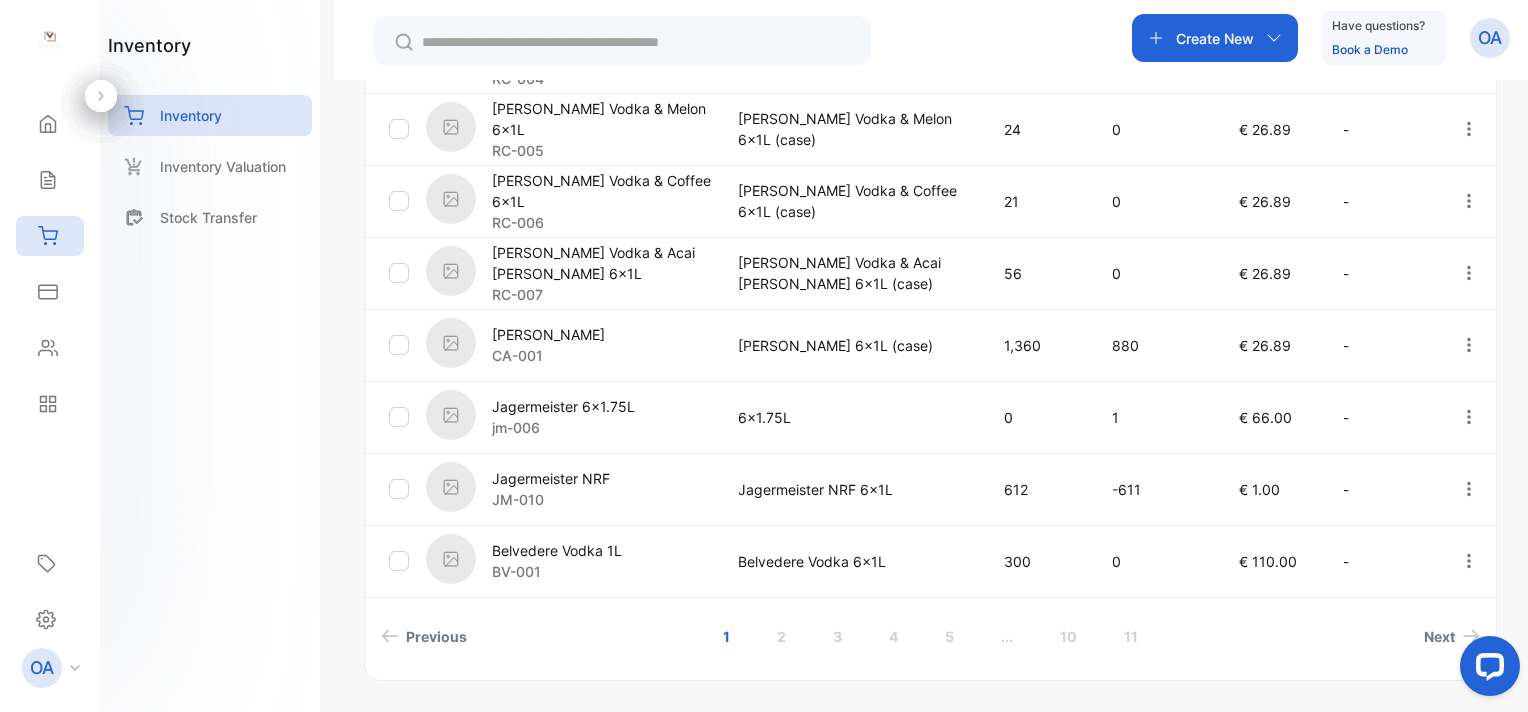 scroll, scrollTop: 741, scrollLeft: 0, axis: vertical 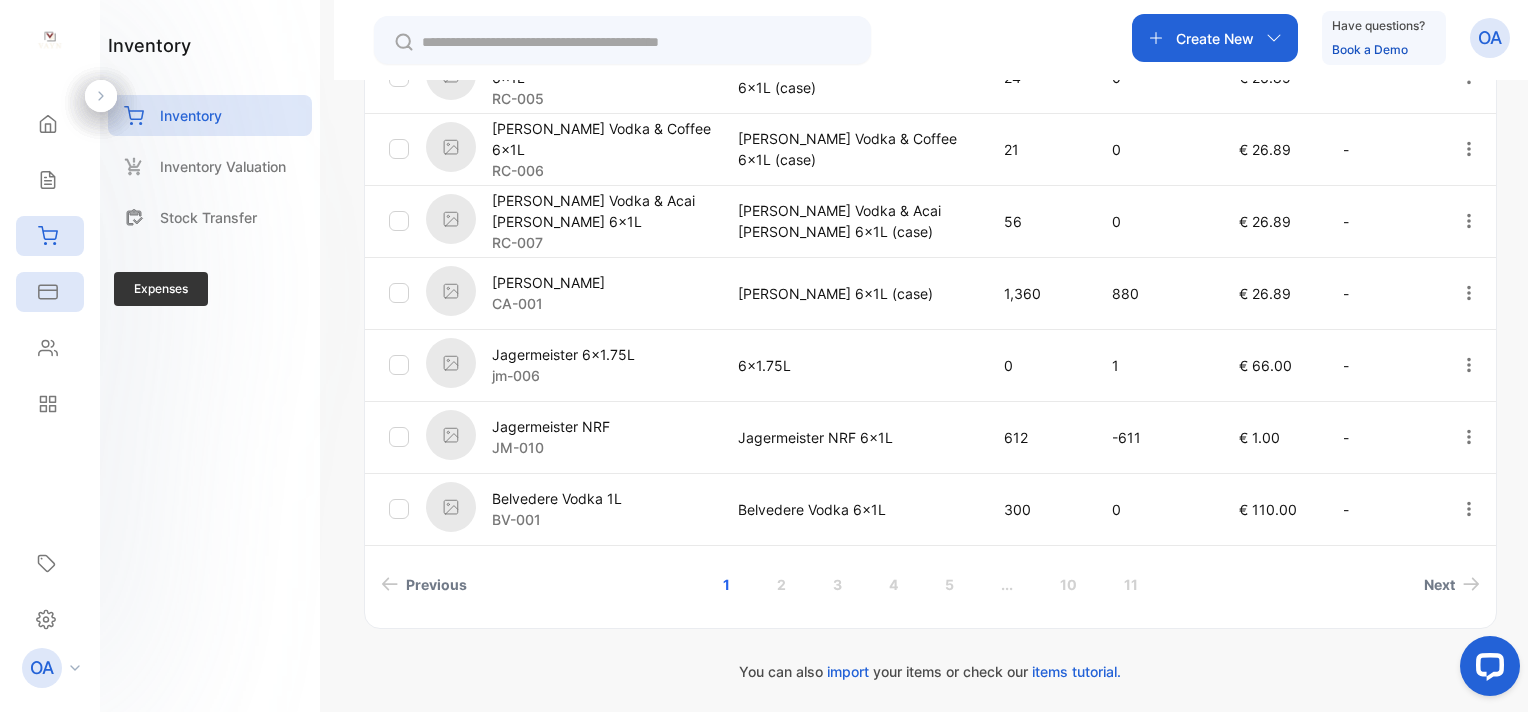 click 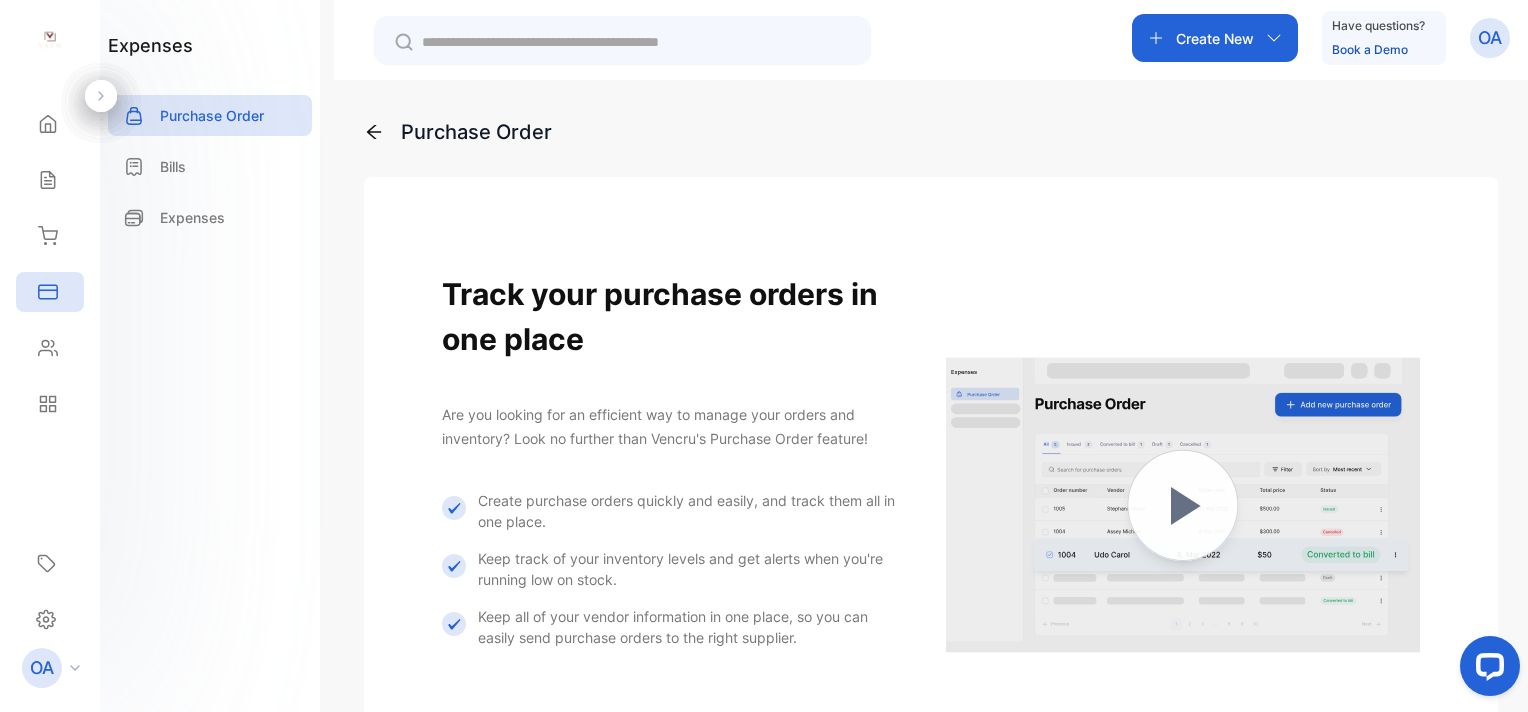 scroll, scrollTop: 400, scrollLeft: 0, axis: vertical 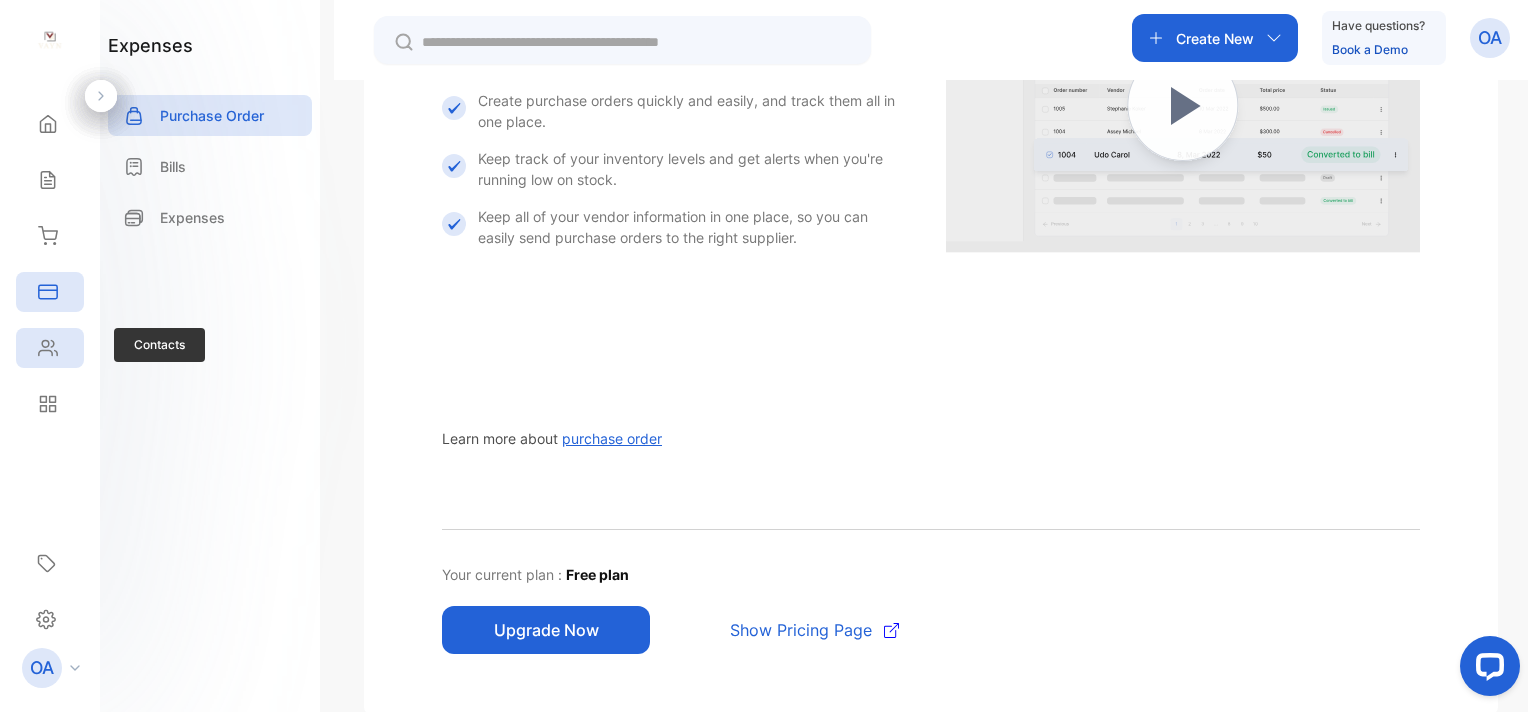 click on "Contacts" at bounding box center (50, 348) 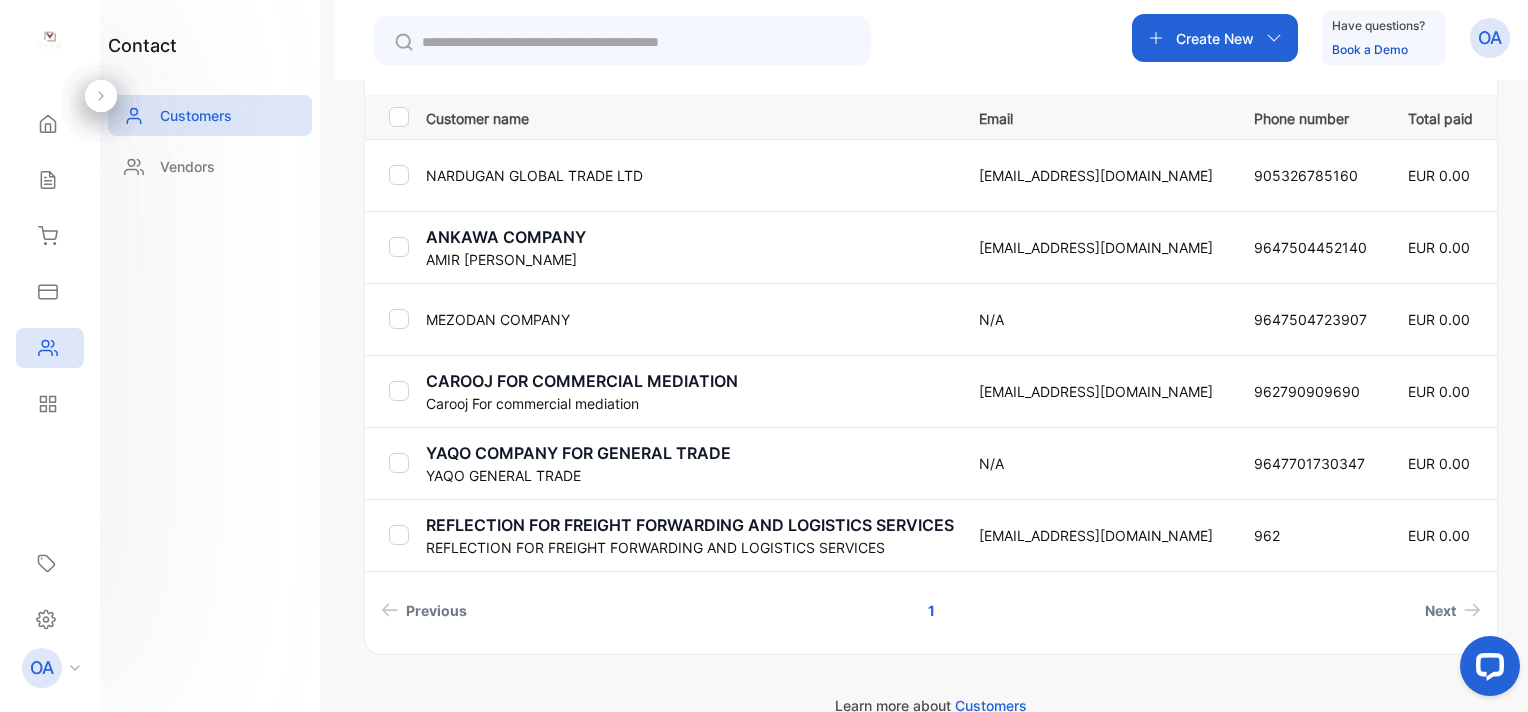 scroll, scrollTop: 447, scrollLeft: 0, axis: vertical 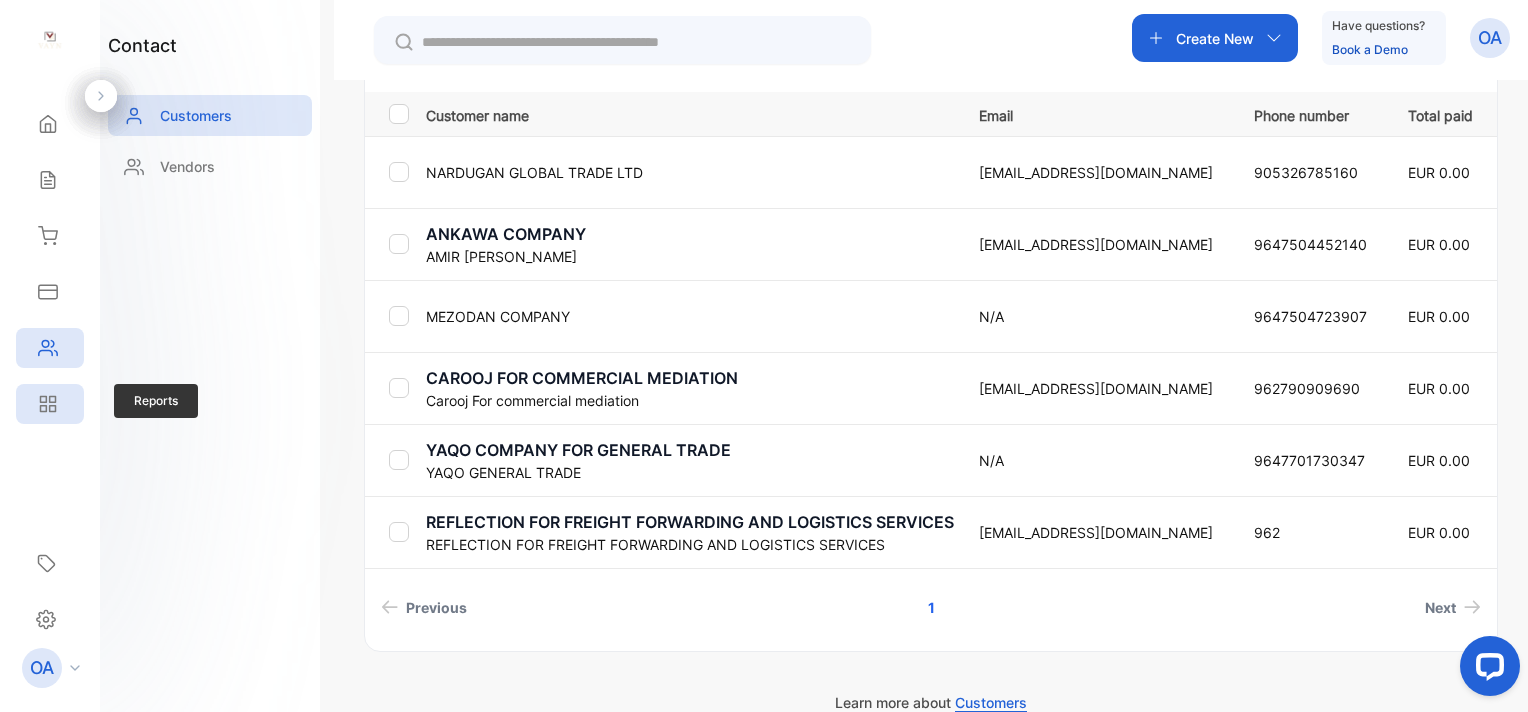 click 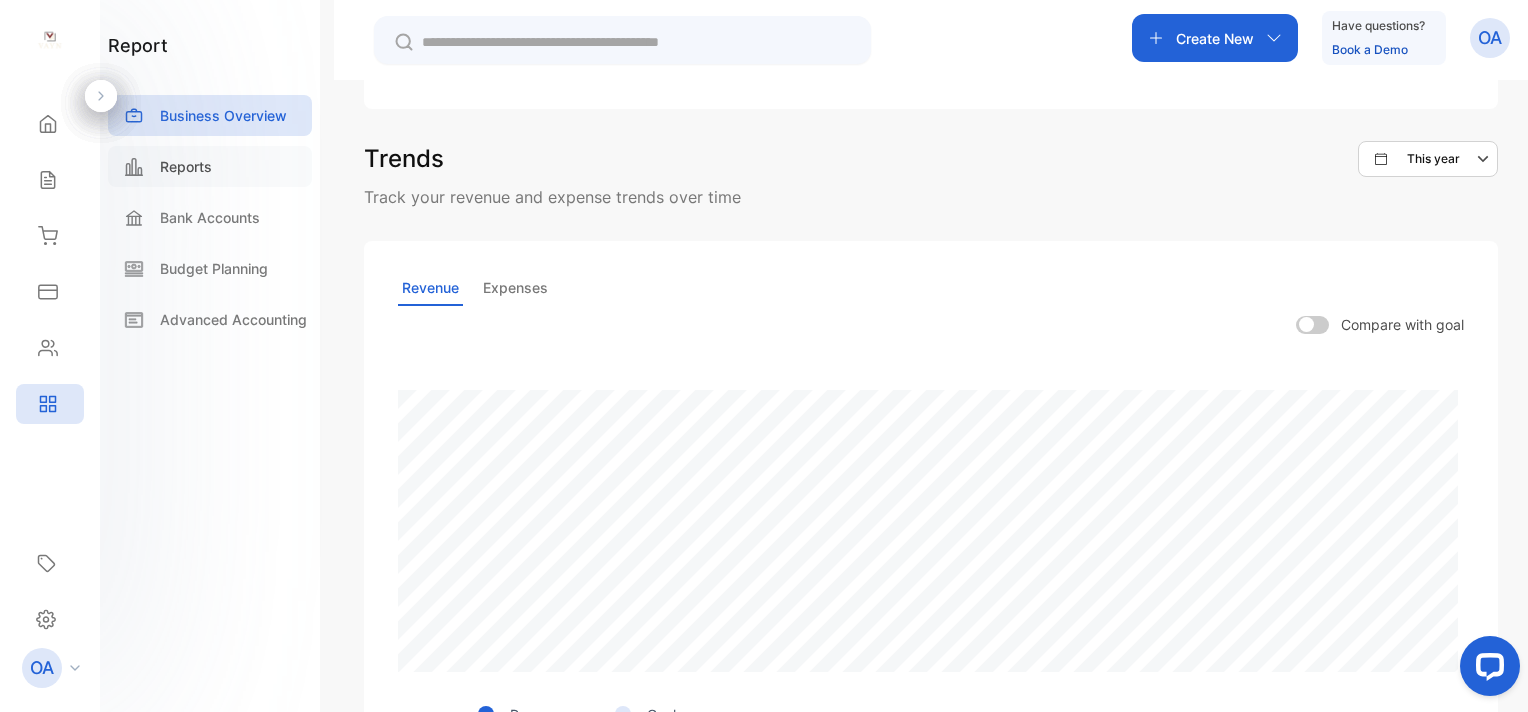 click on "Reports" at bounding box center [210, 166] 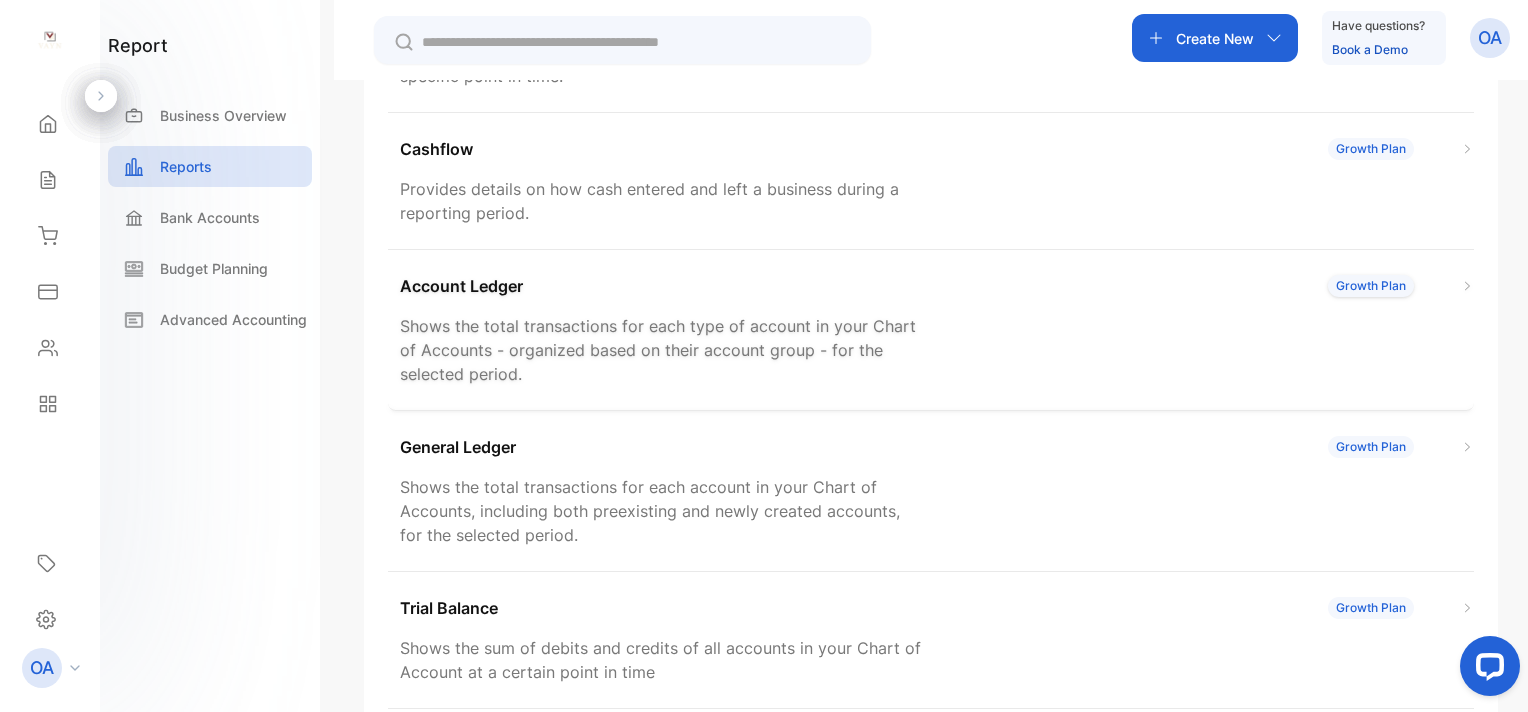 click on "Account Ledger" at bounding box center [461, 286] 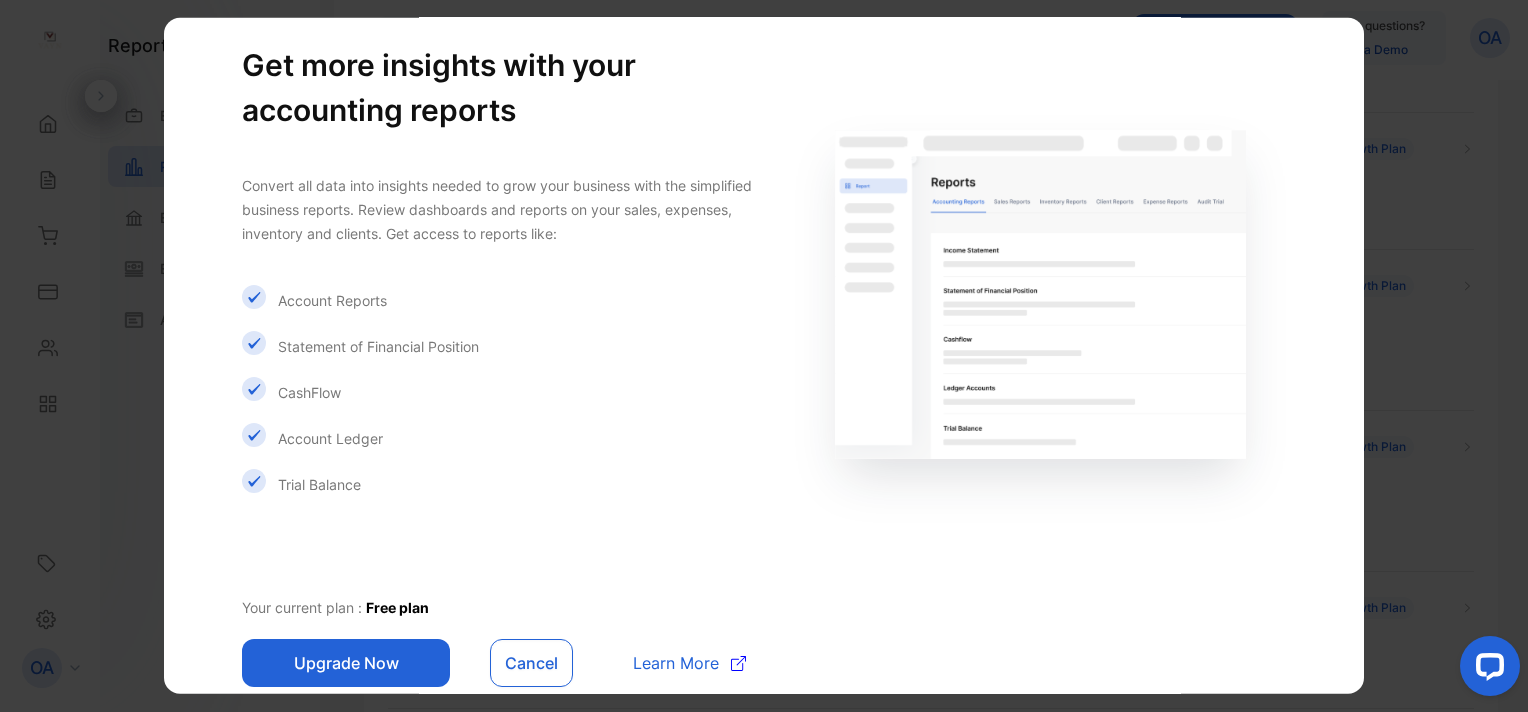 scroll, scrollTop: 14, scrollLeft: 0, axis: vertical 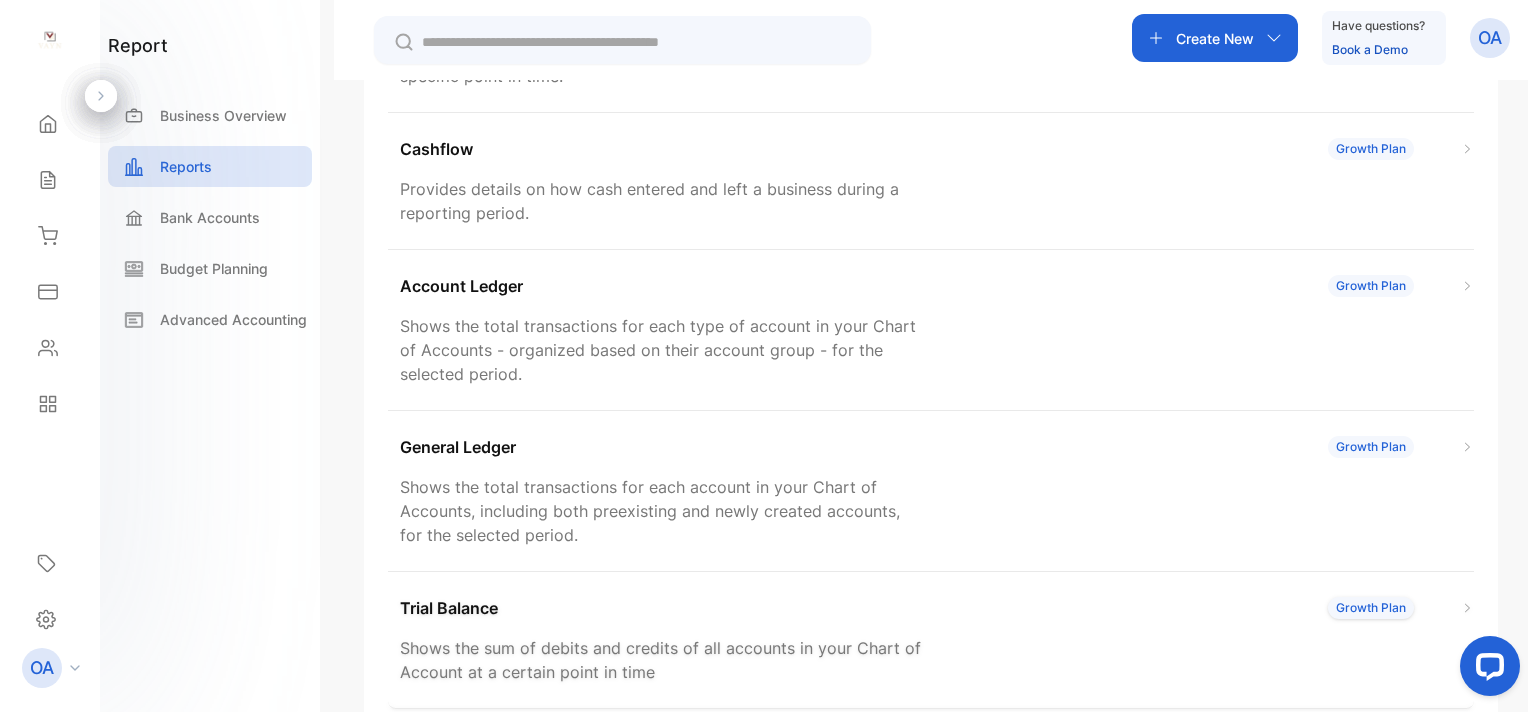 click on "Trial Balance" at bounding box center [449, 608] 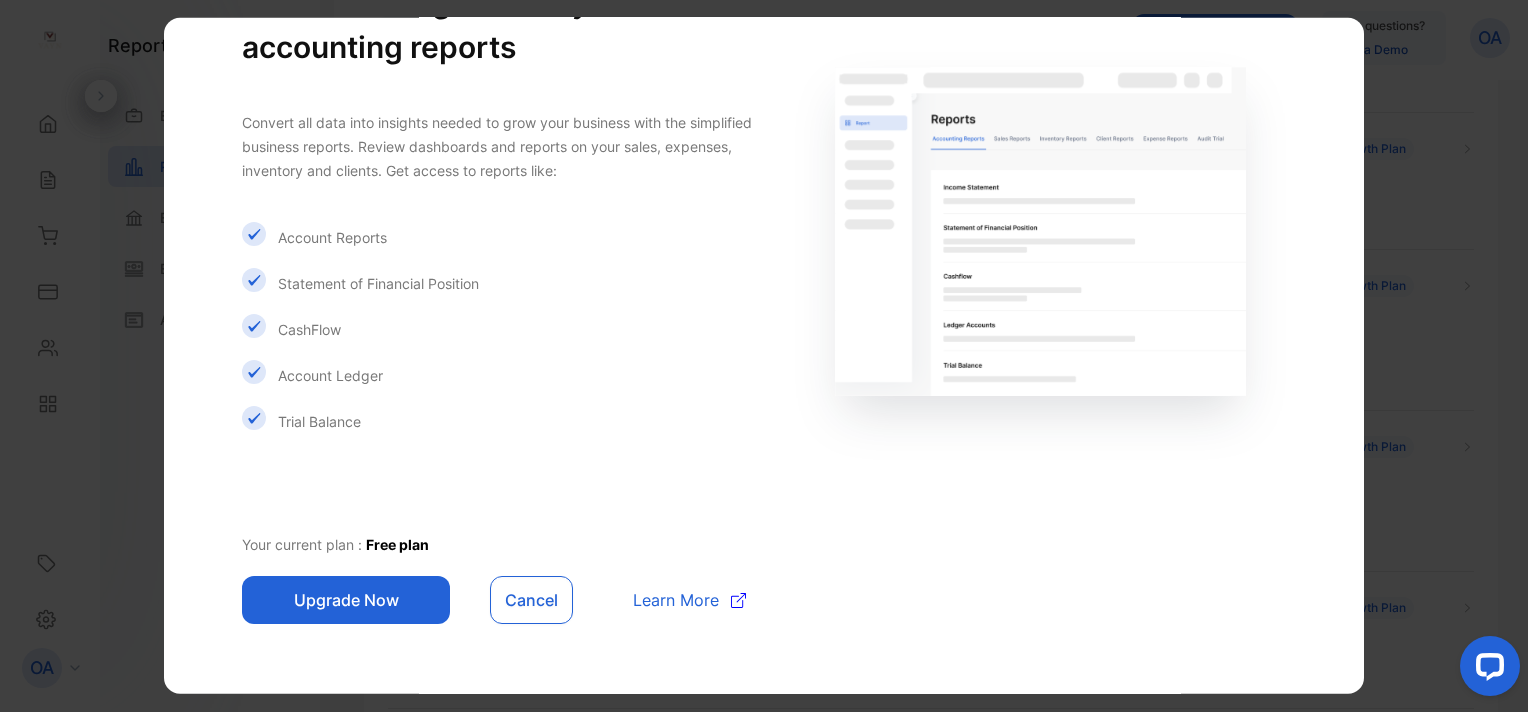 scroll, scrollTop: 114, scrollLeft: 0, axis: vertical 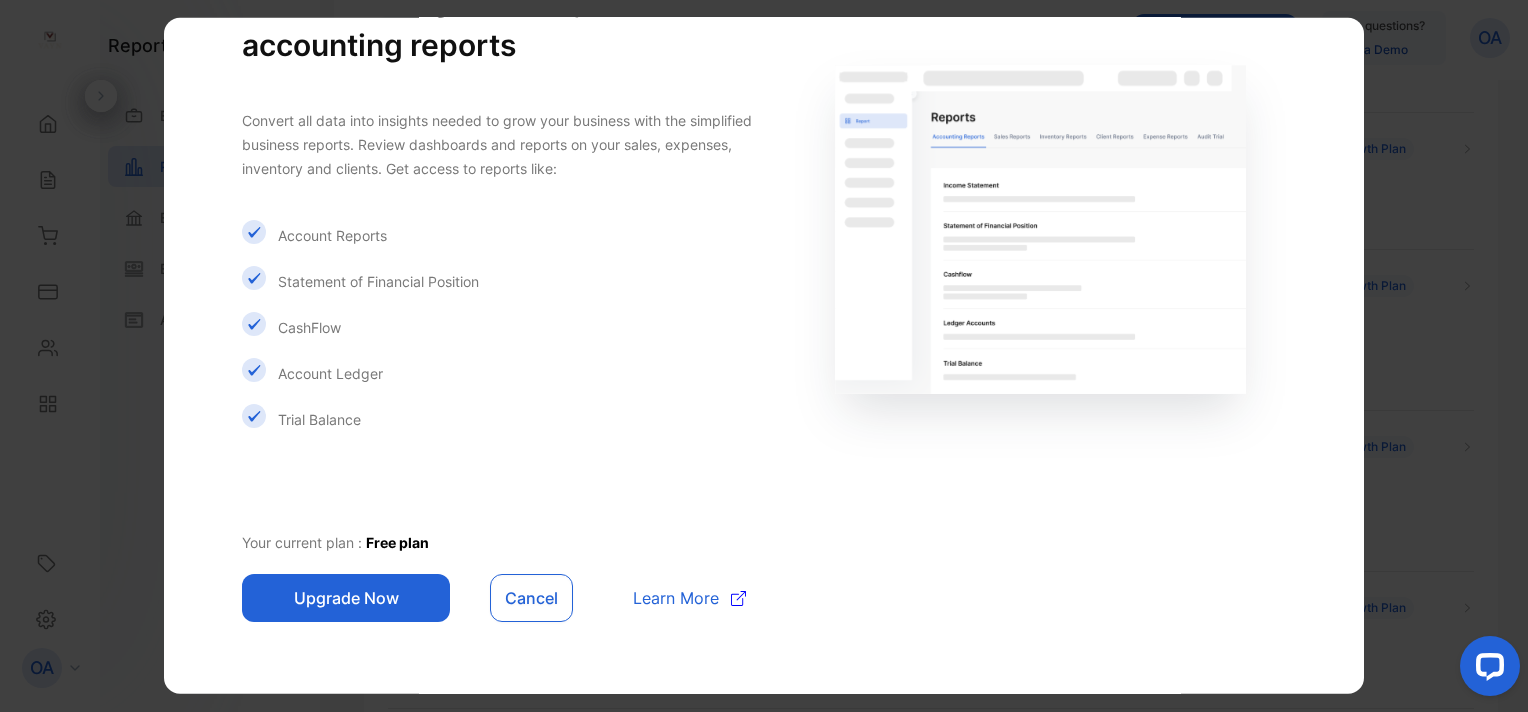 click on "Cancel" at bounding box center (531, 598) 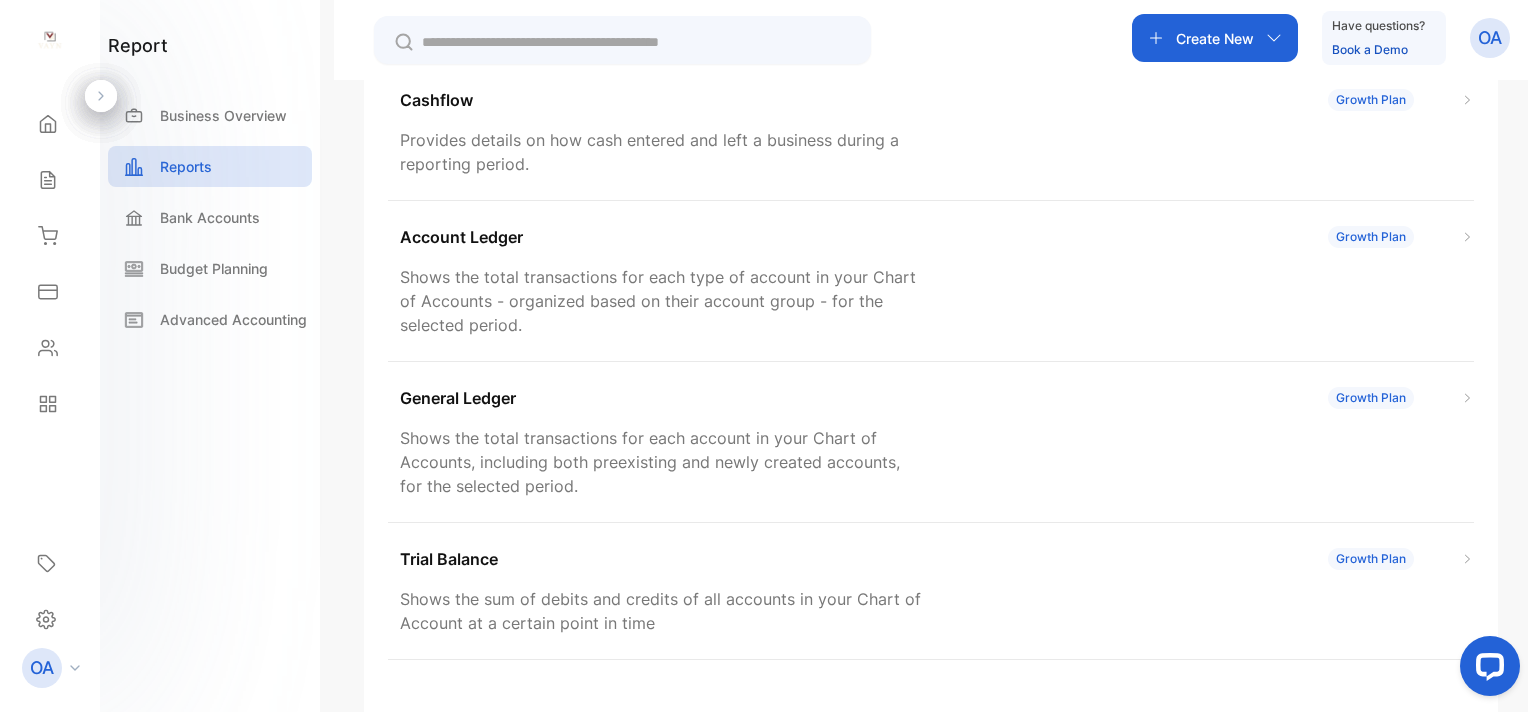 scroll, scrollTop: 500, scrollLeft: 0, axis: vertical 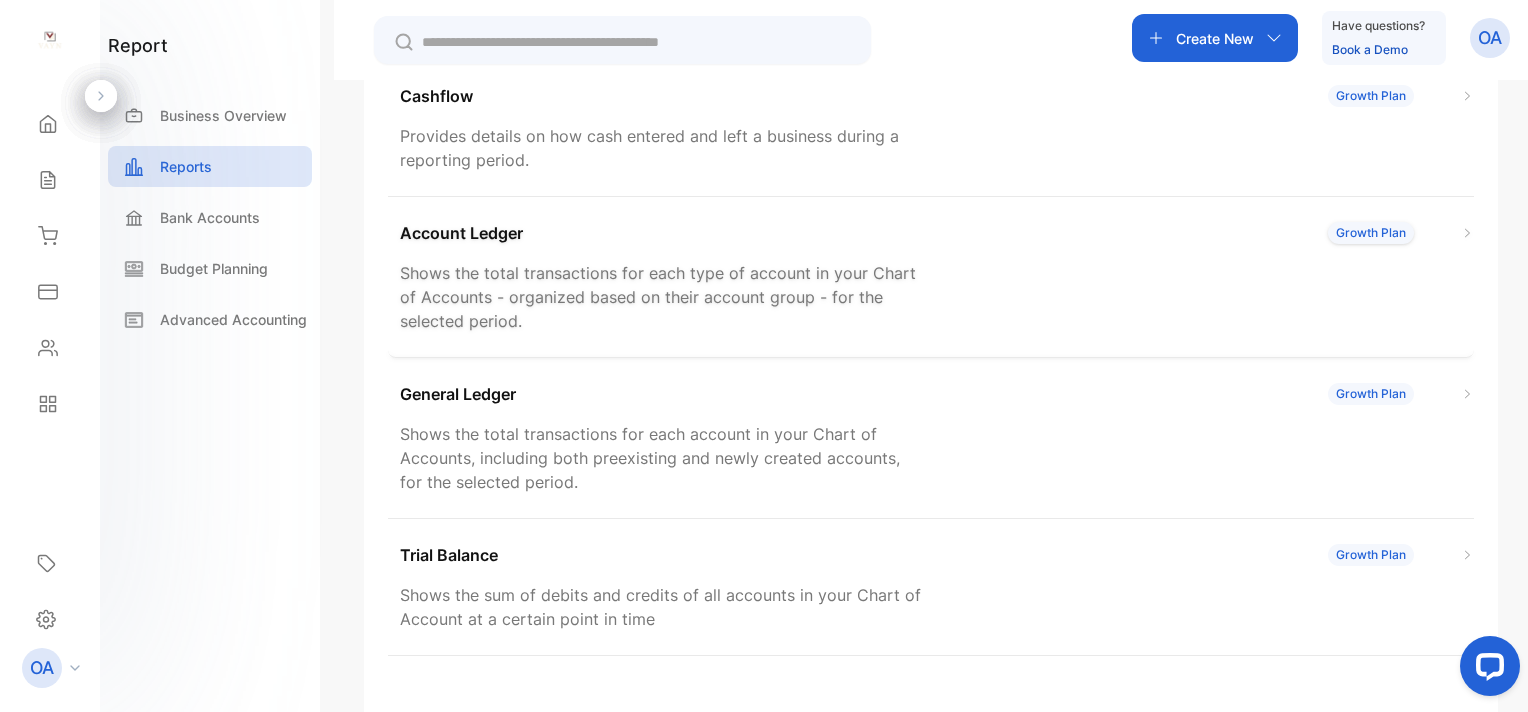 click on "Account Ledger" at bounding box center (461, 233) 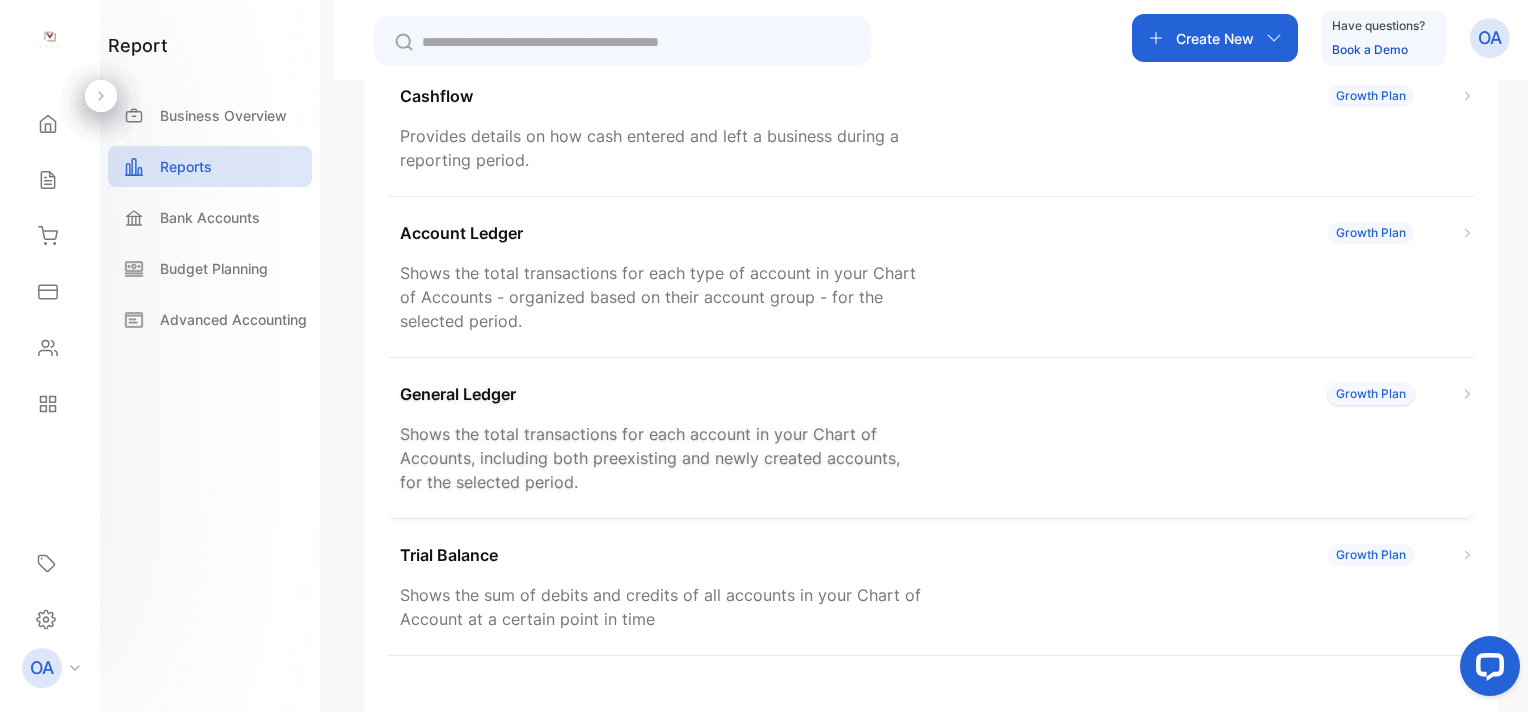 click on "General Ledger Growth Plan Shows the total transactions for each account in your Chart of Accounts, including both preexisting and newly created accounts, for the selected period." at bounding box center [931, 438] 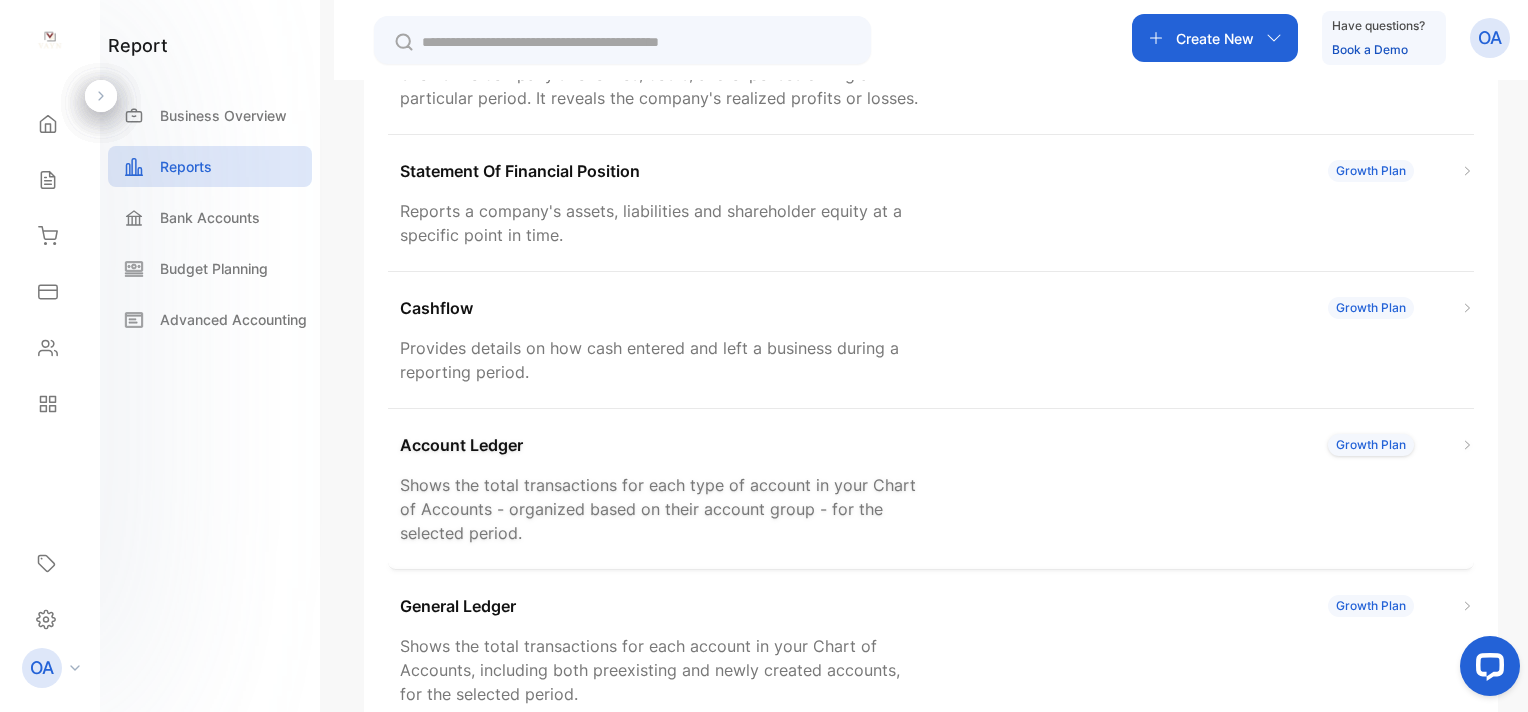 scroll, scrollTop: 0, scrollLeft: 0, axis: both 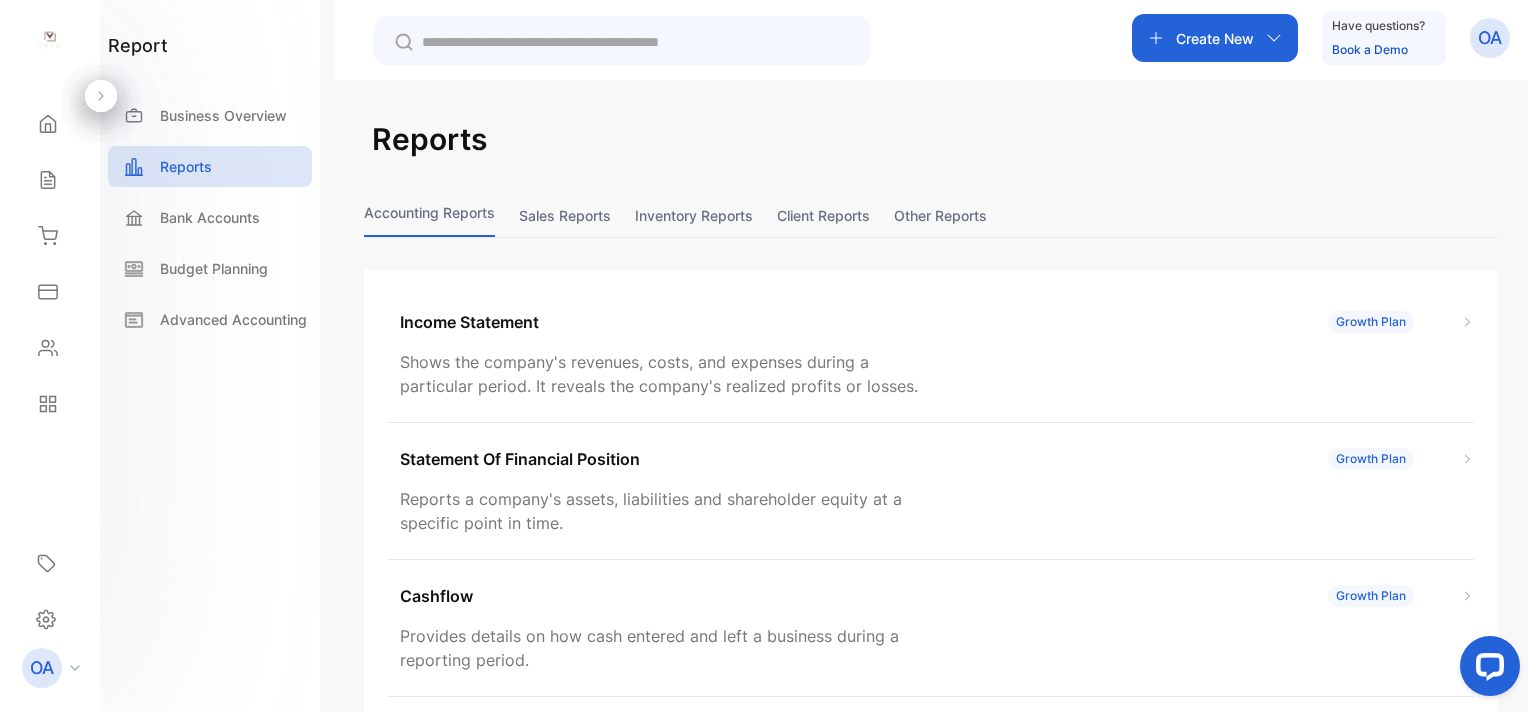 click on "Sales reports" at bounding box center (565, 215) 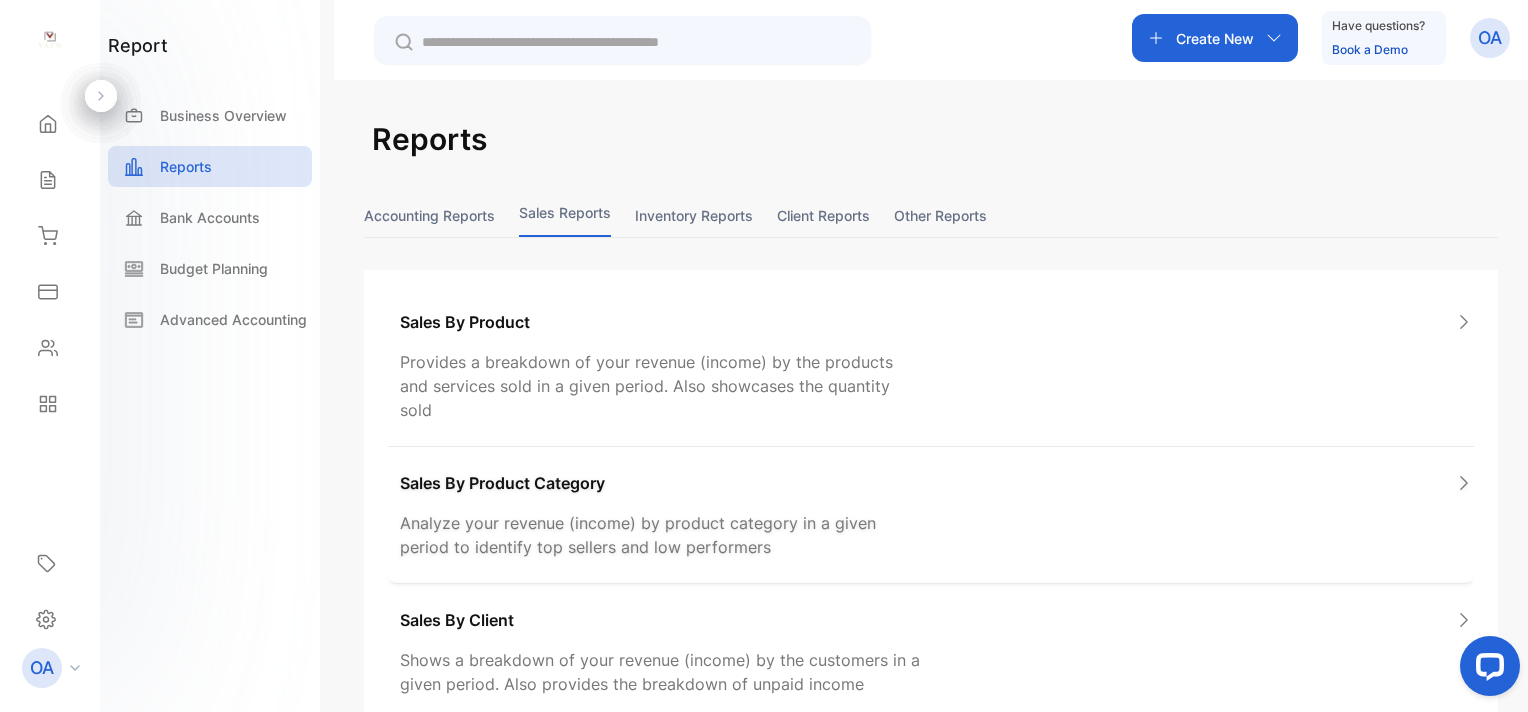type 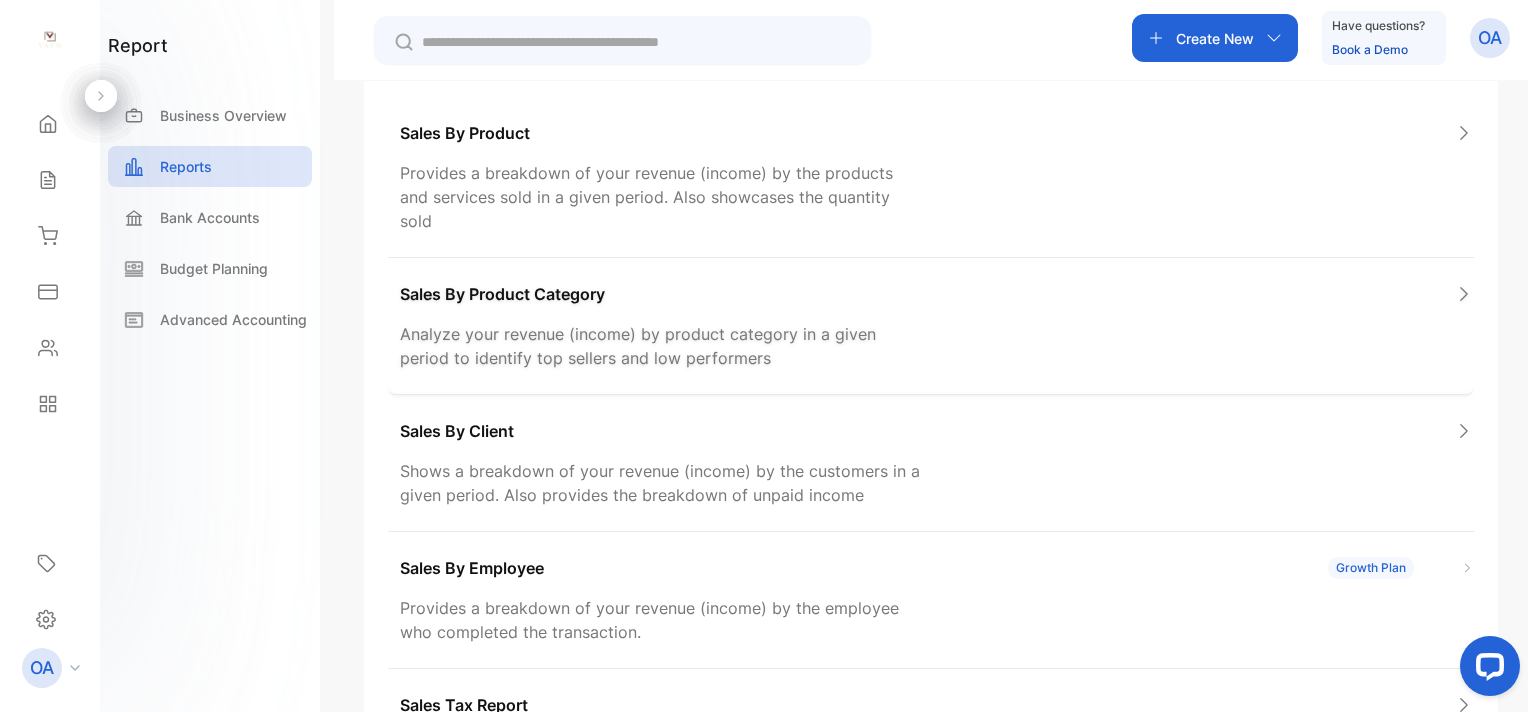 scroll, scrollTop: 80, scrollLeft: 0, axis: vertical 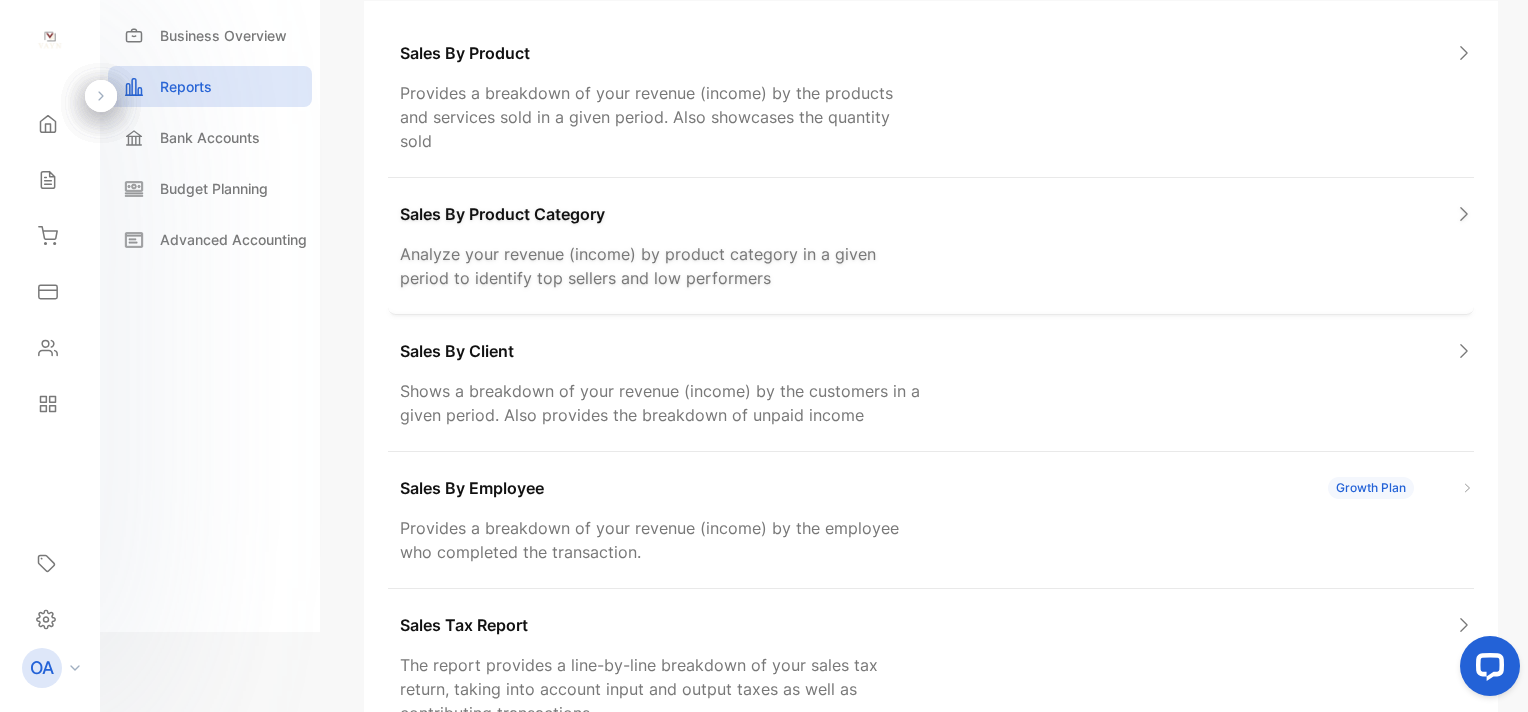type 